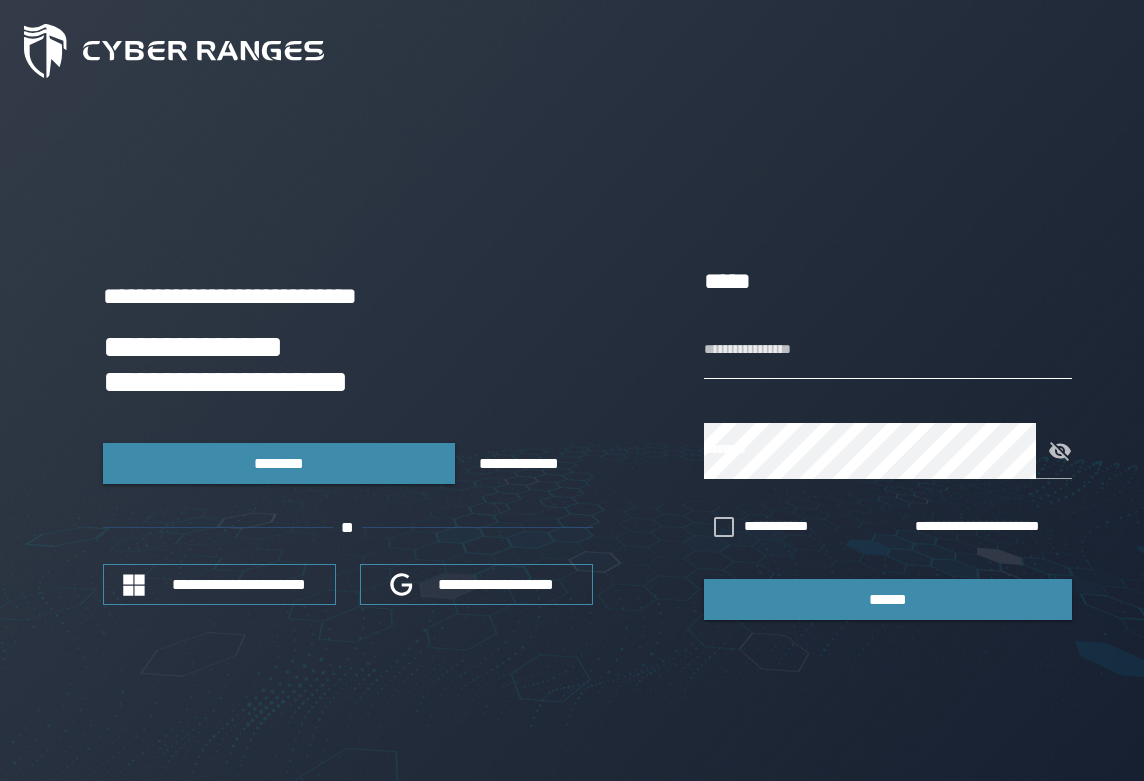 scroll, scrollTop: 0, scrollLeft: 0, axis: both 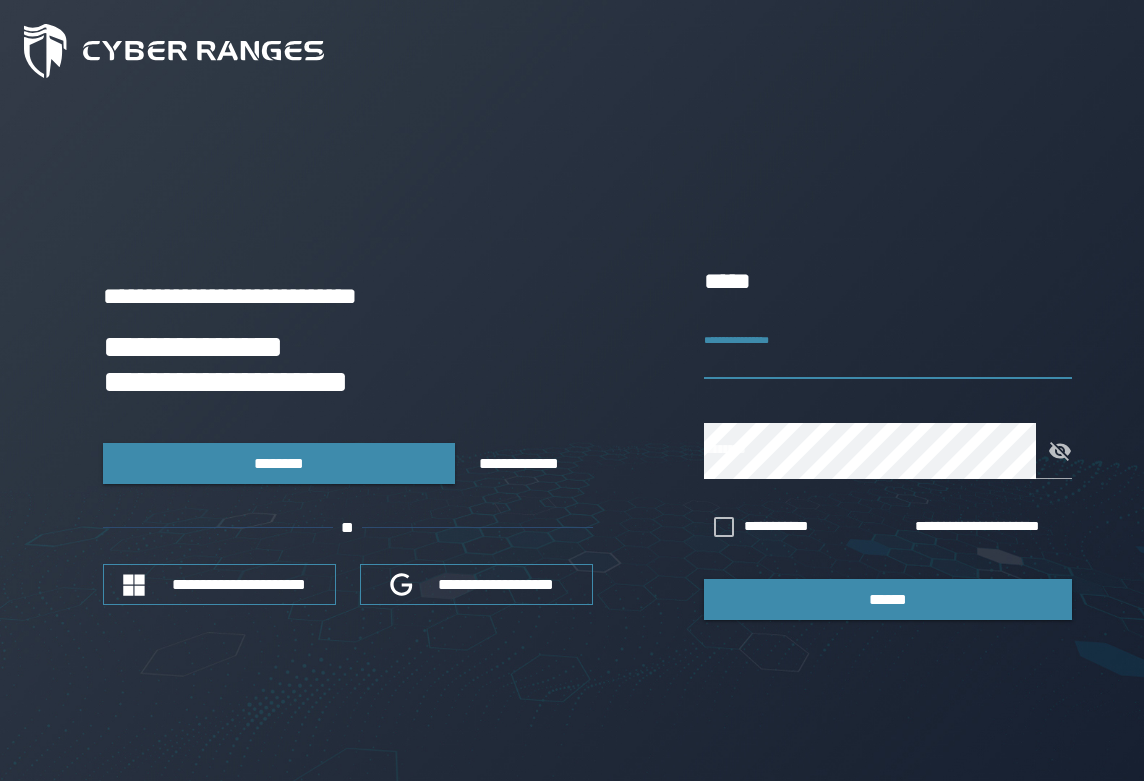click on "**********" at bounding box center [888, 351] 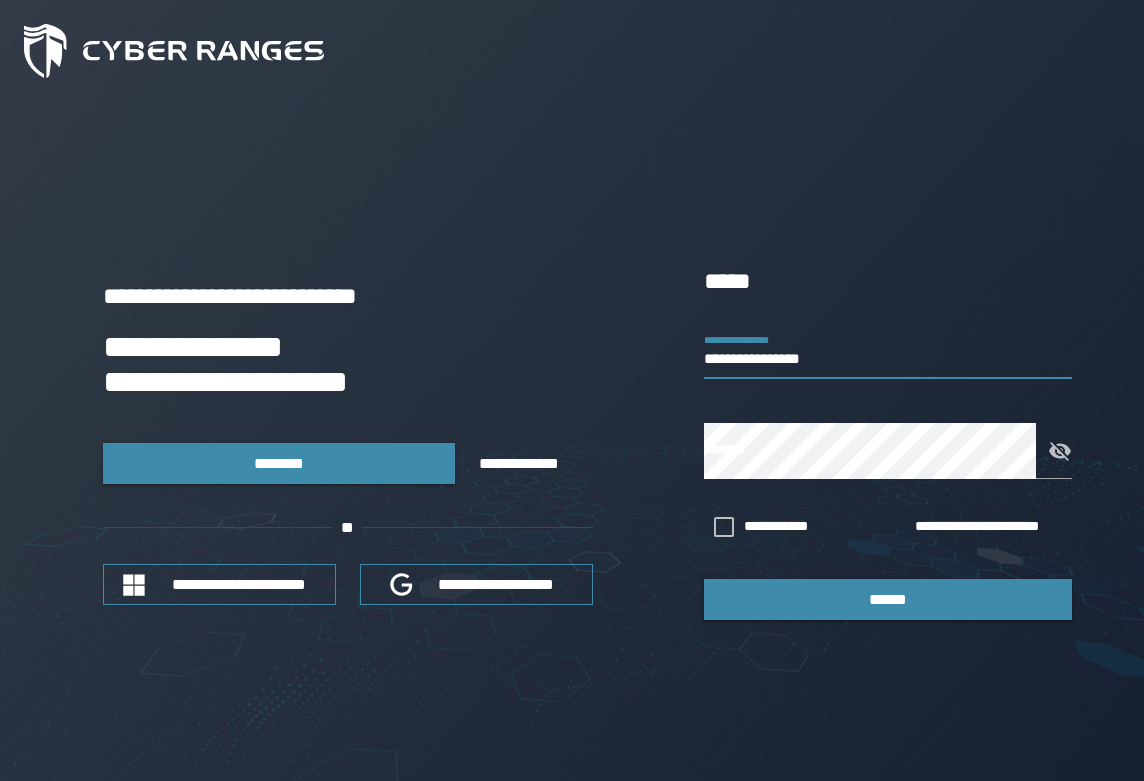 type on "**********" 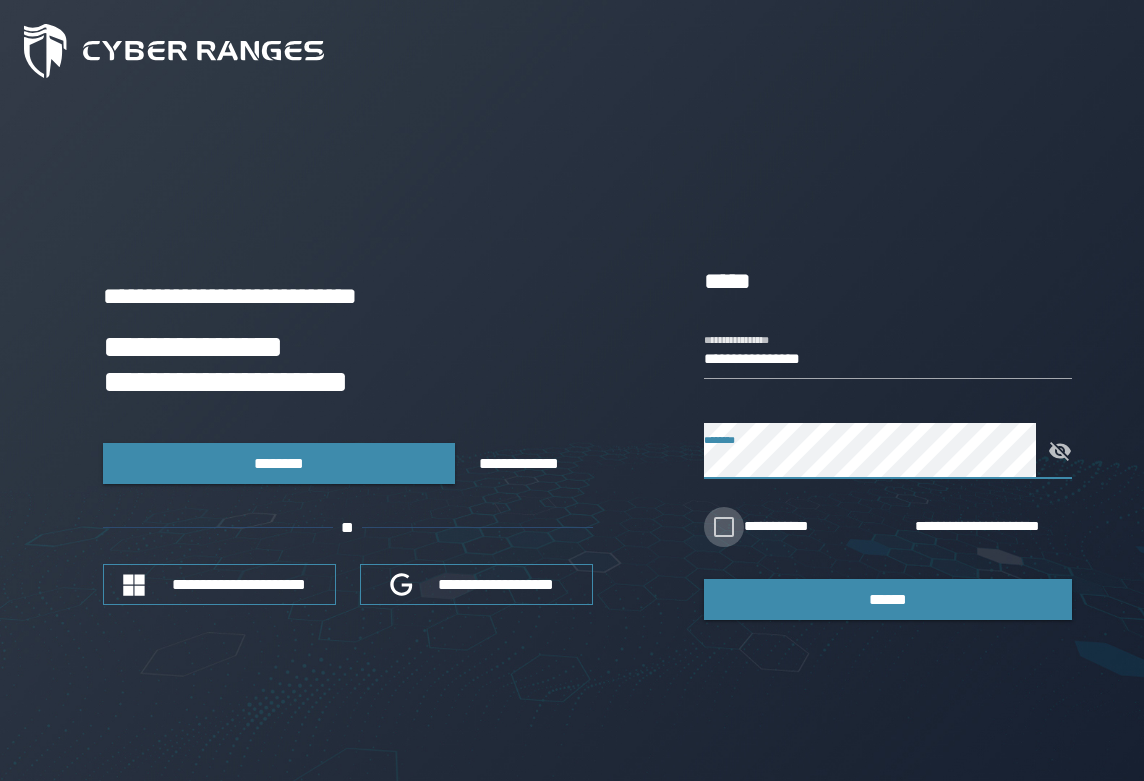 click 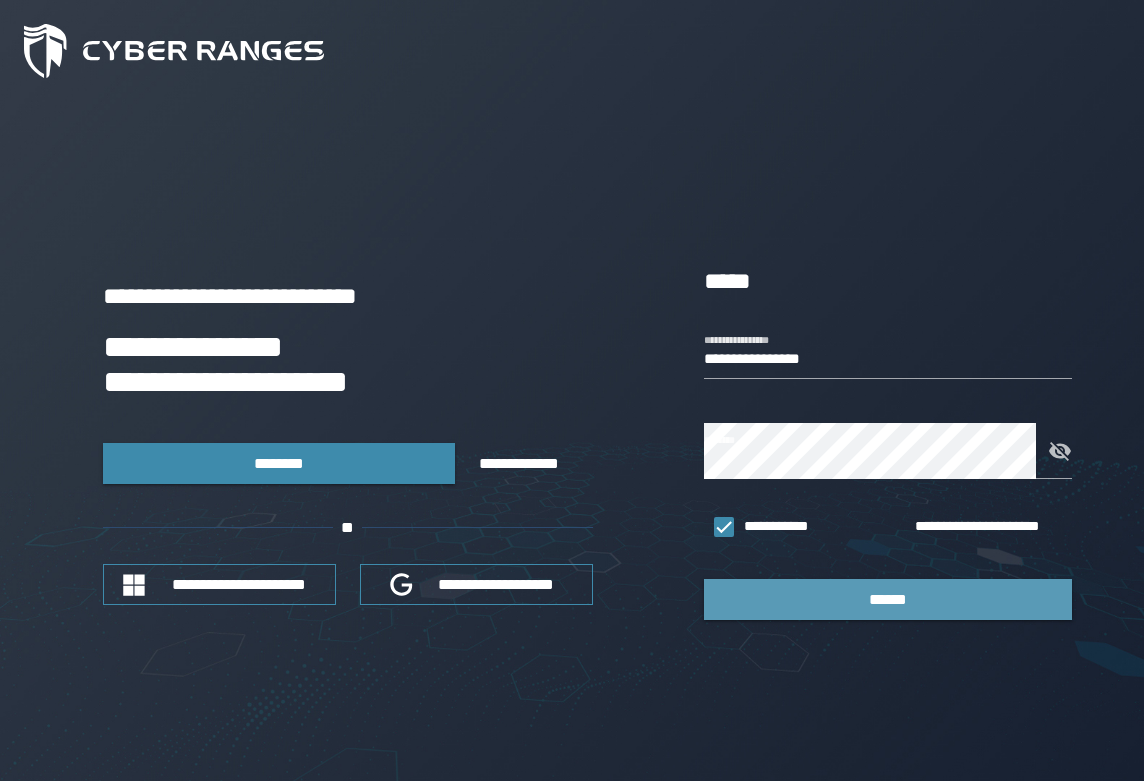 click on "******" at bounding box center [888, 599] 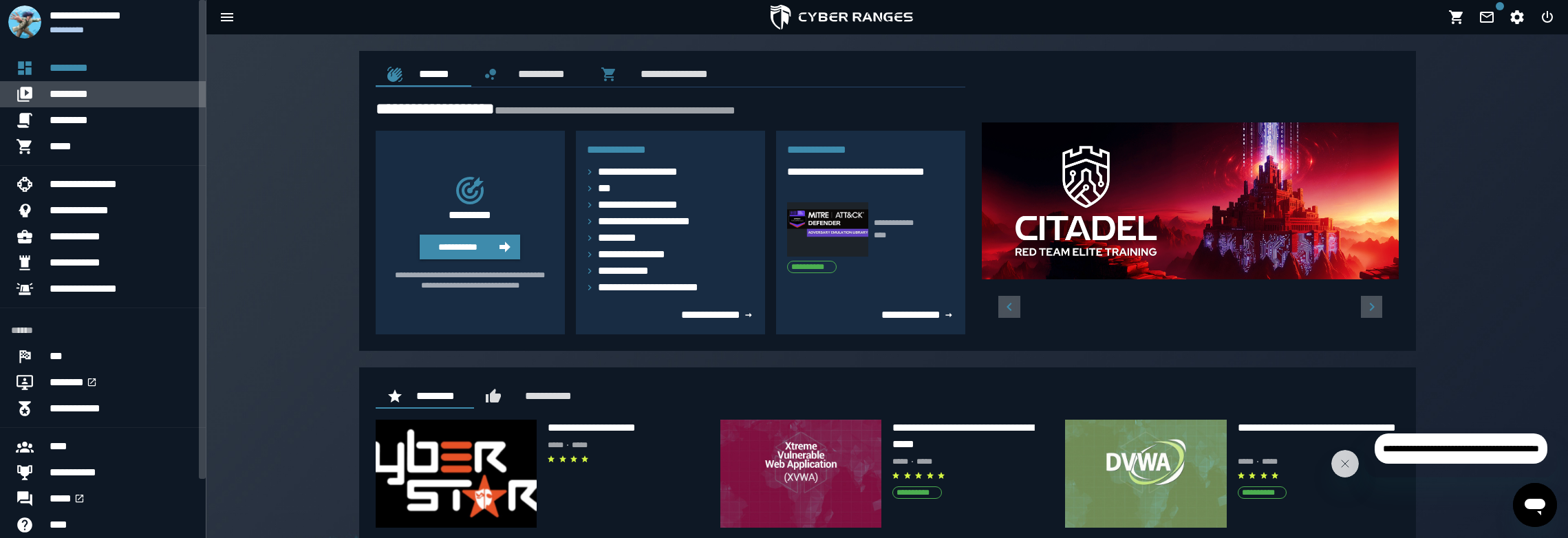 click on "*********" at bounding box center (122, 94) 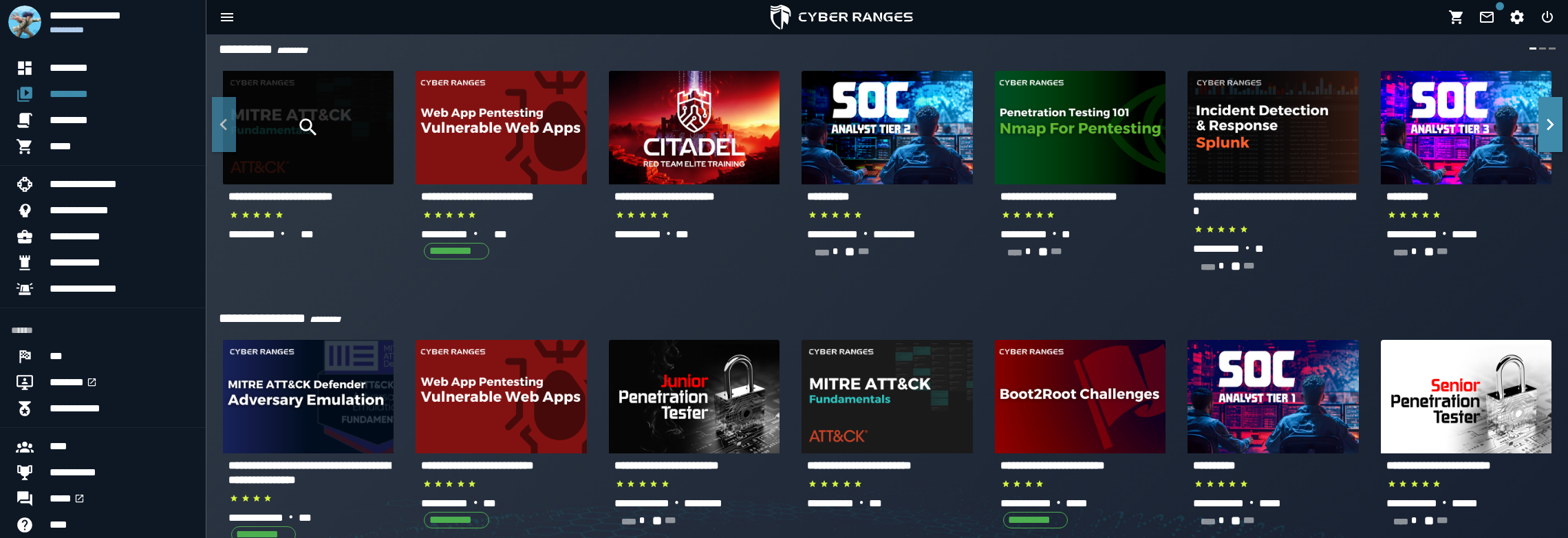 scroll, scrollTop: 0, scrollLeft: 0, axis: both 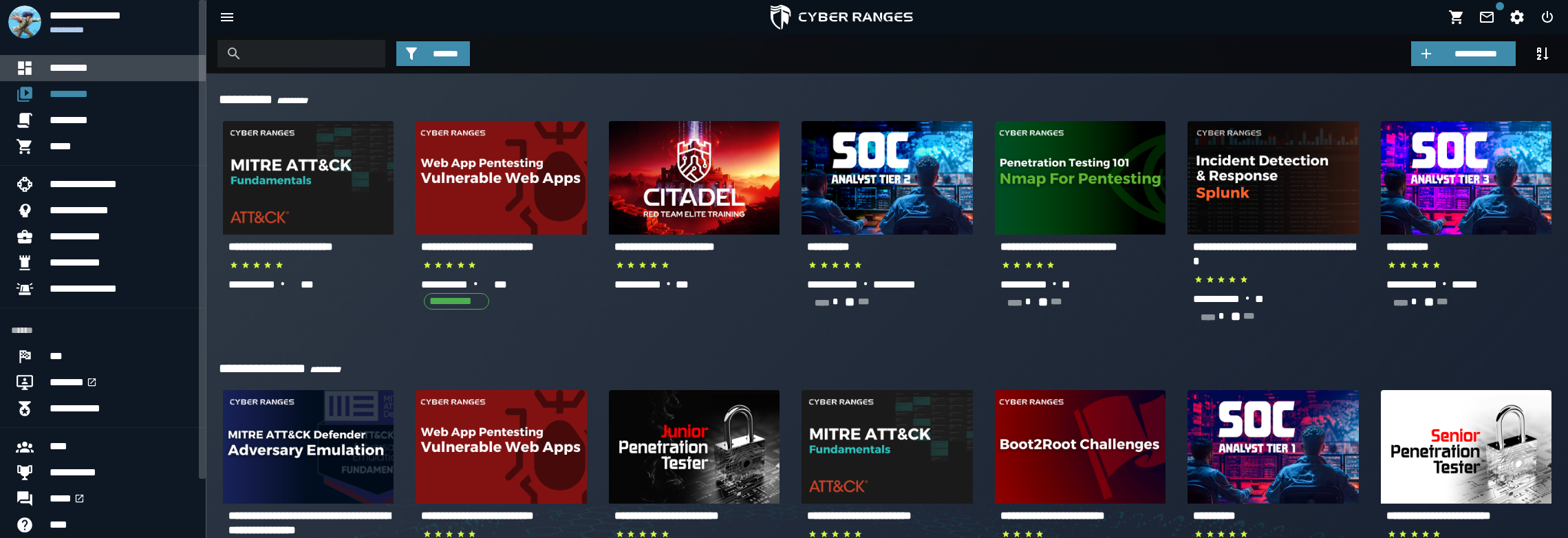 click on "*********" at bounding box center (122, 68) 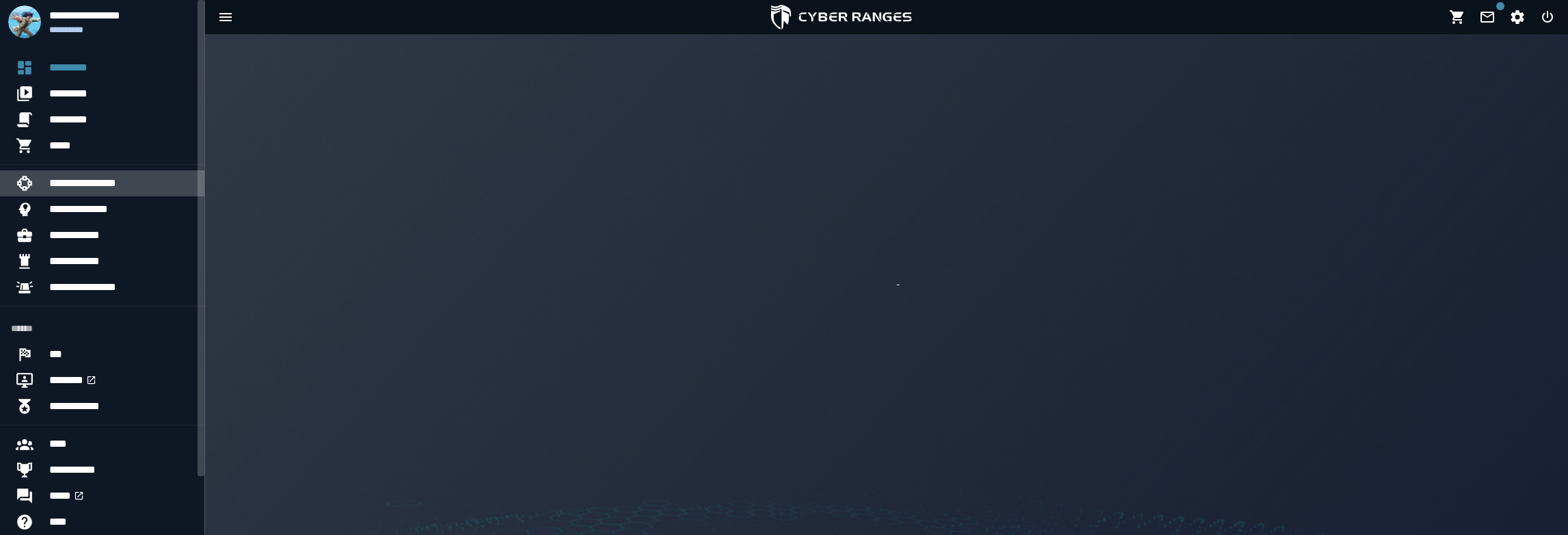 click on "**********" at bounding box center [121, 183] 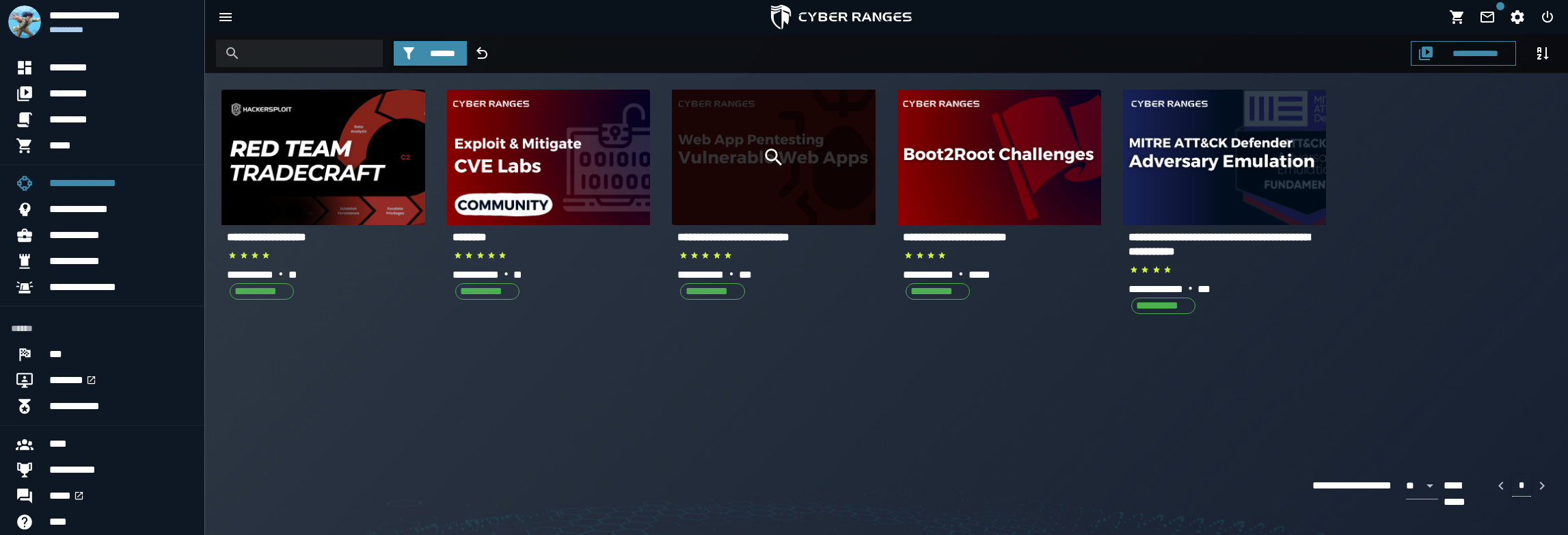 click 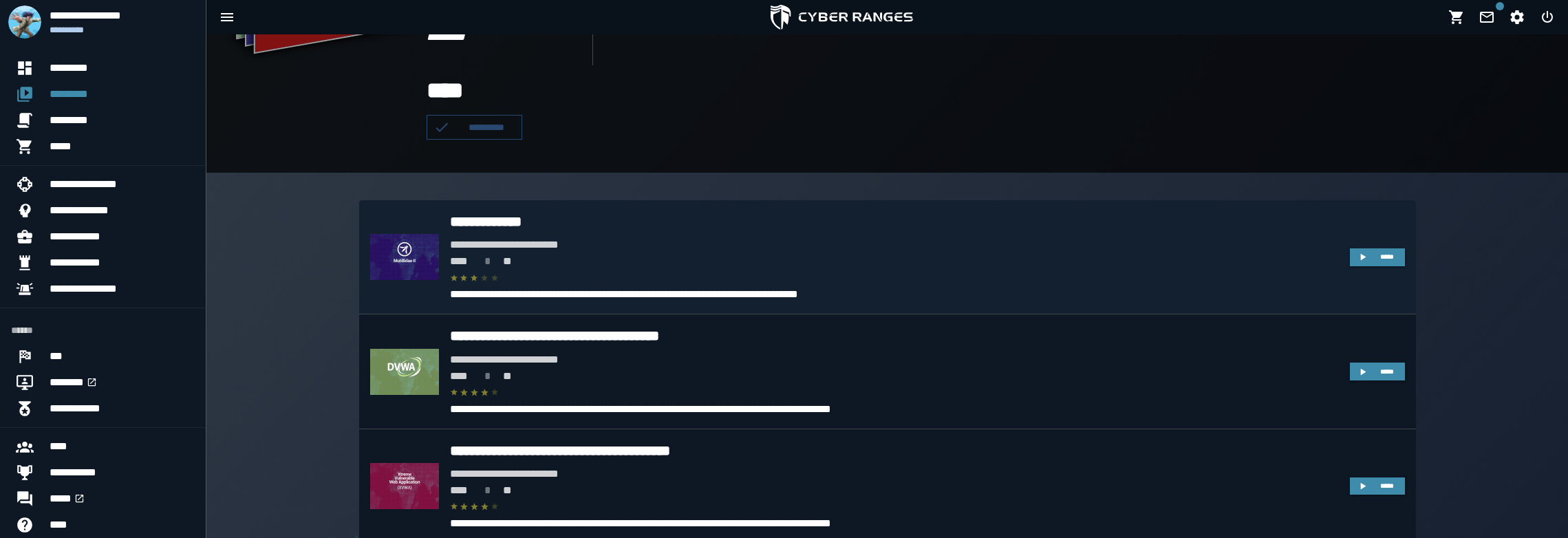scroll, scrollTop: 275, scrollLeft: 0, axis: vertical 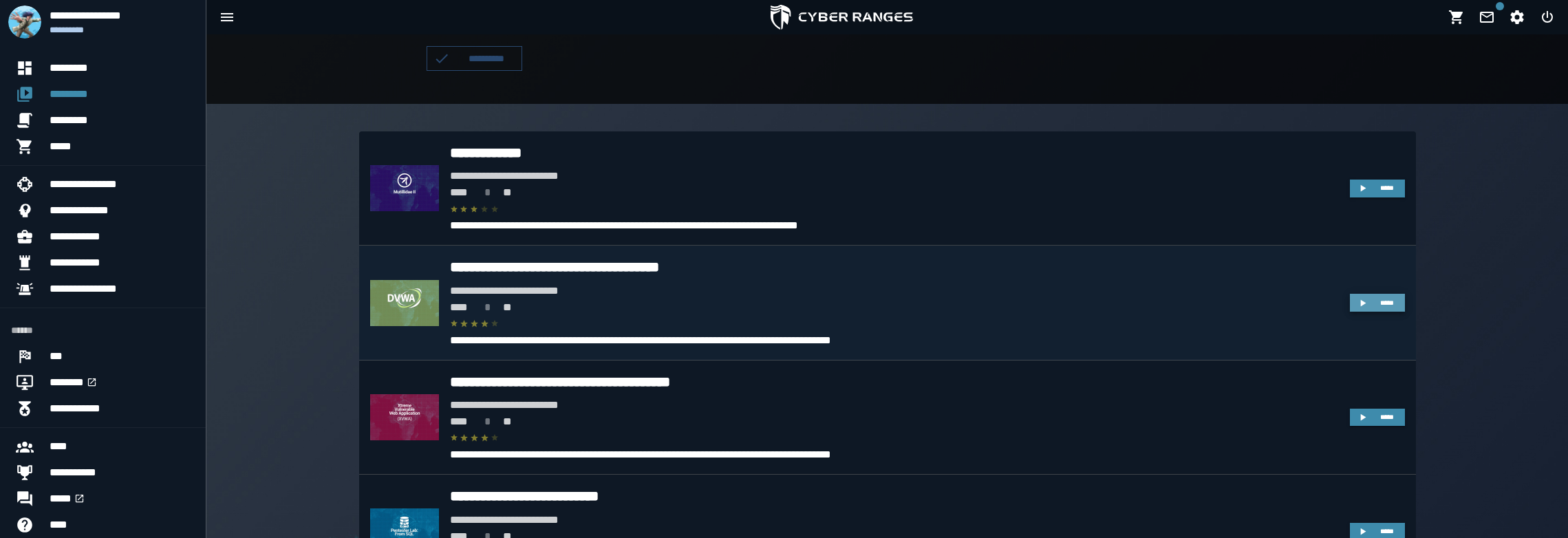 click on "*****" at bounding box center [1387, 303] 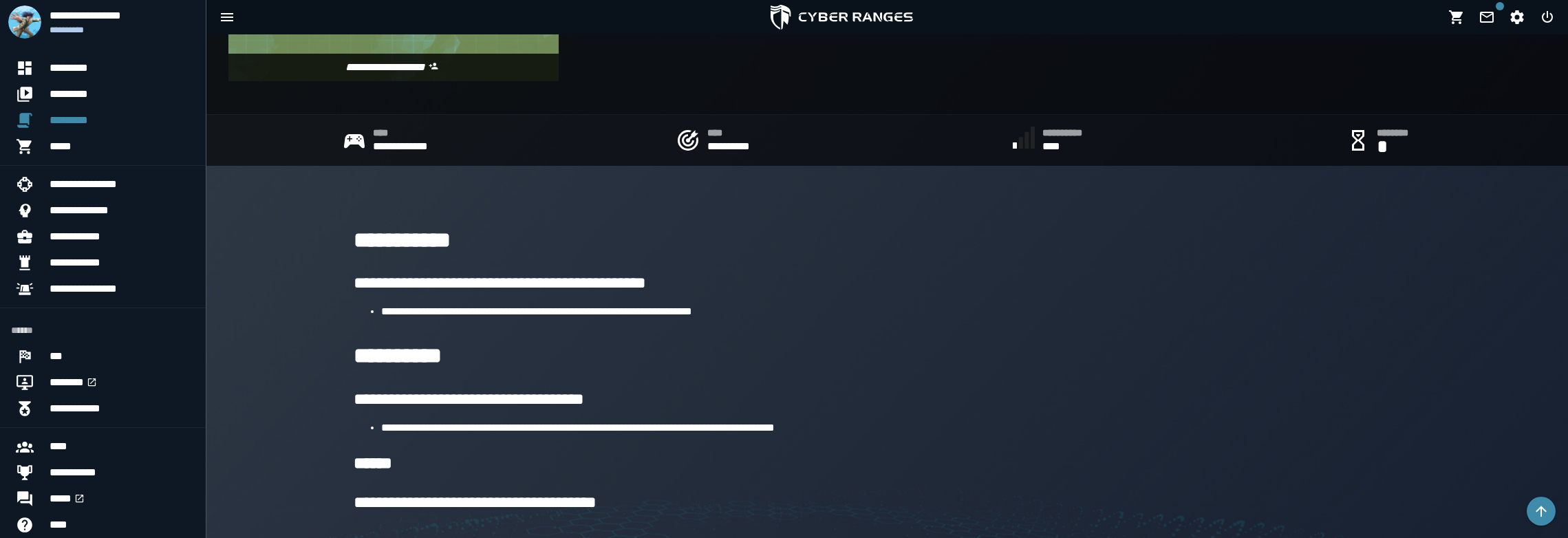 scroll, scrollTop: 69, scrollLeft: 0, axis: vertical 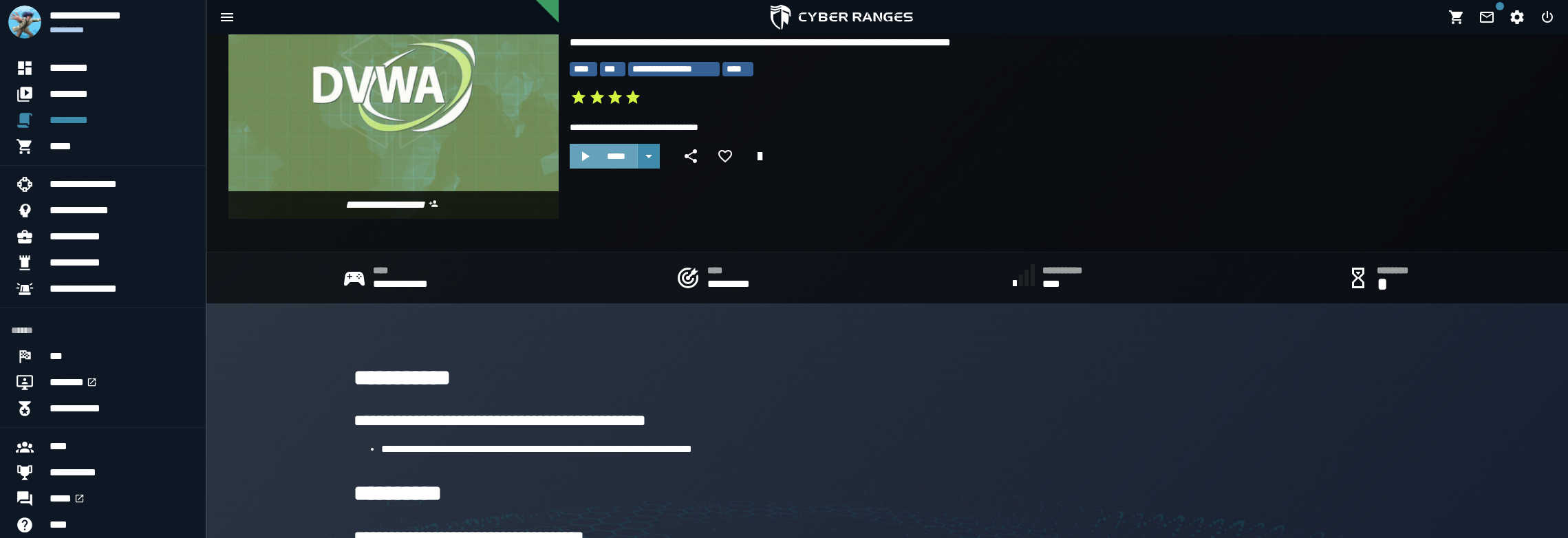 drag, startPoint x: 621, startPoint y: 160, endPoint x: 621, endPoint y: 152, distance: 8 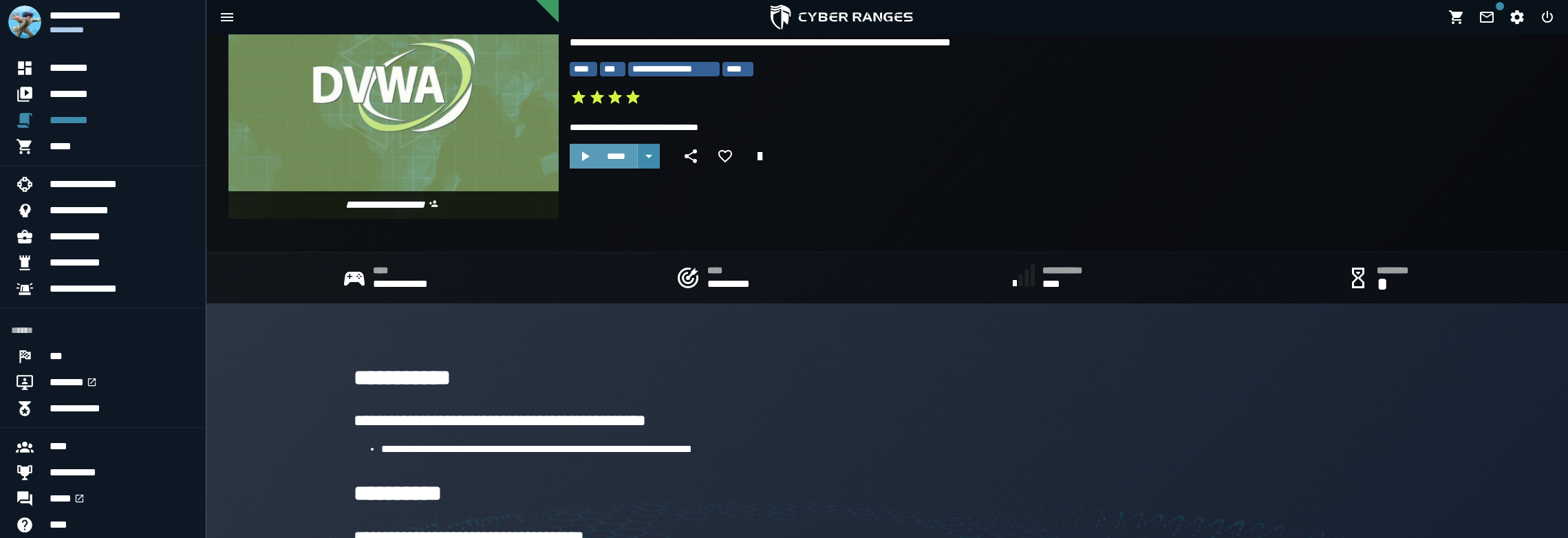 click on "*****" at bounding box center (616, 156) 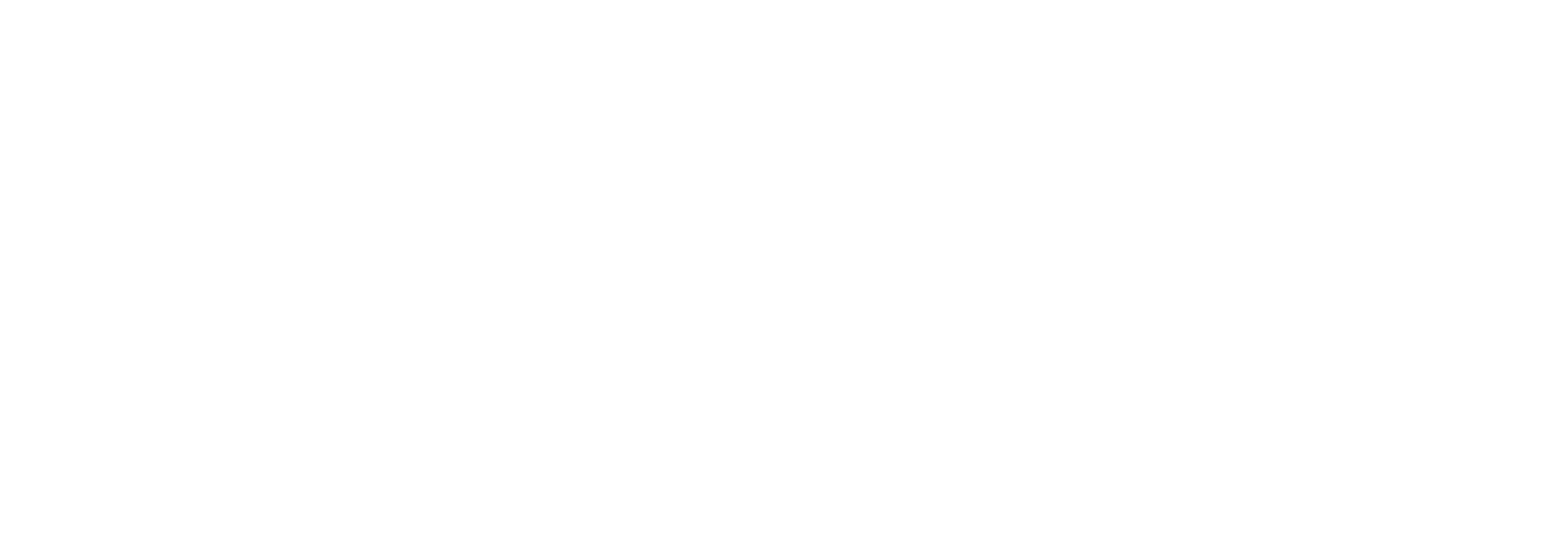 scroll, scrollTop: 0, scrollLeft: 0, axis: both 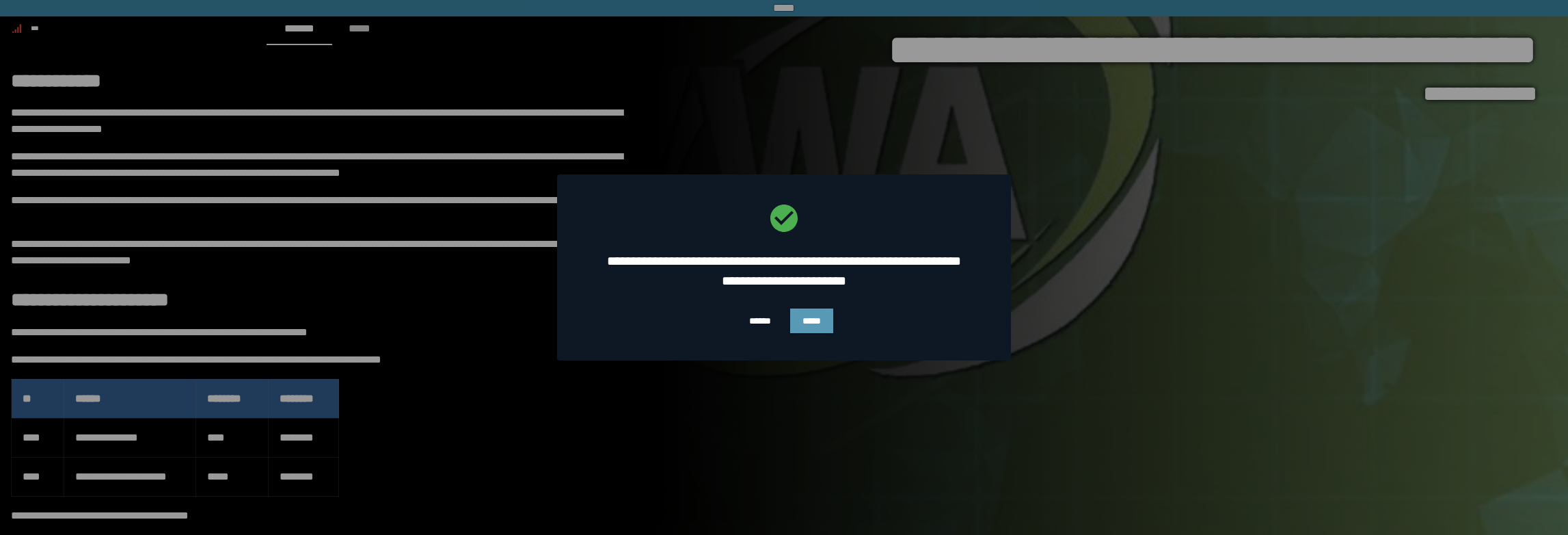 click on "*****" at bounding box center [811, 321] 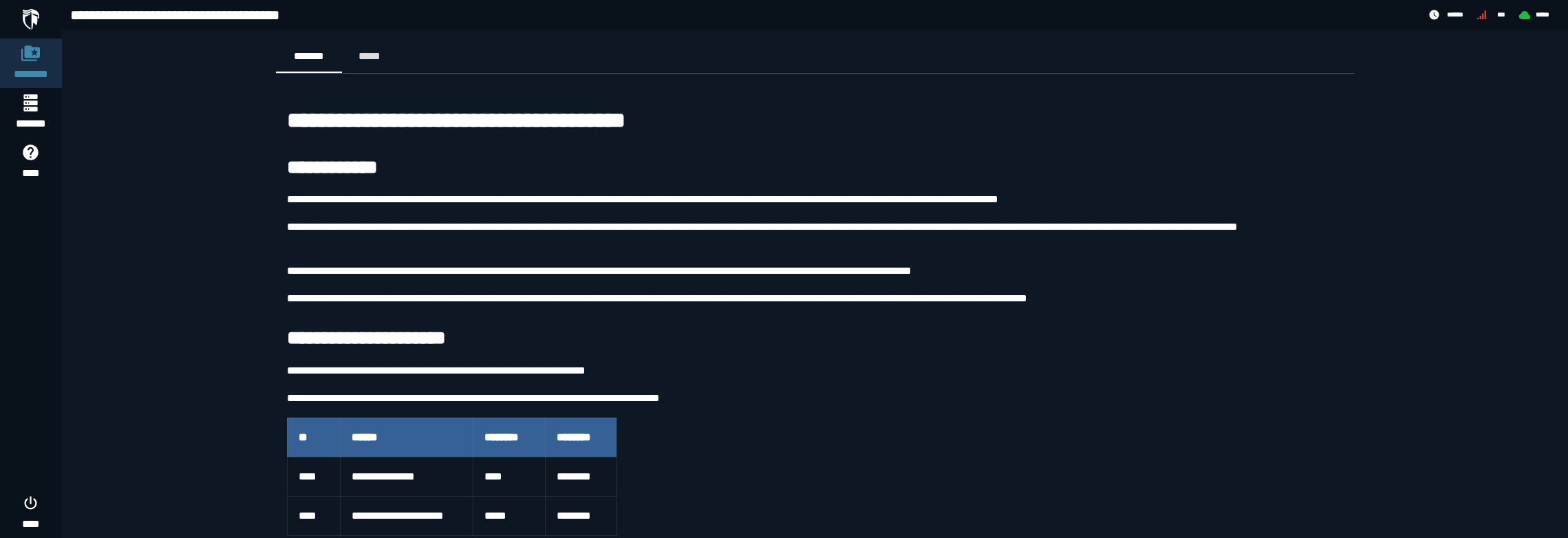 scroll, scrollTop: 0, scrollLeft: 0, axis: both 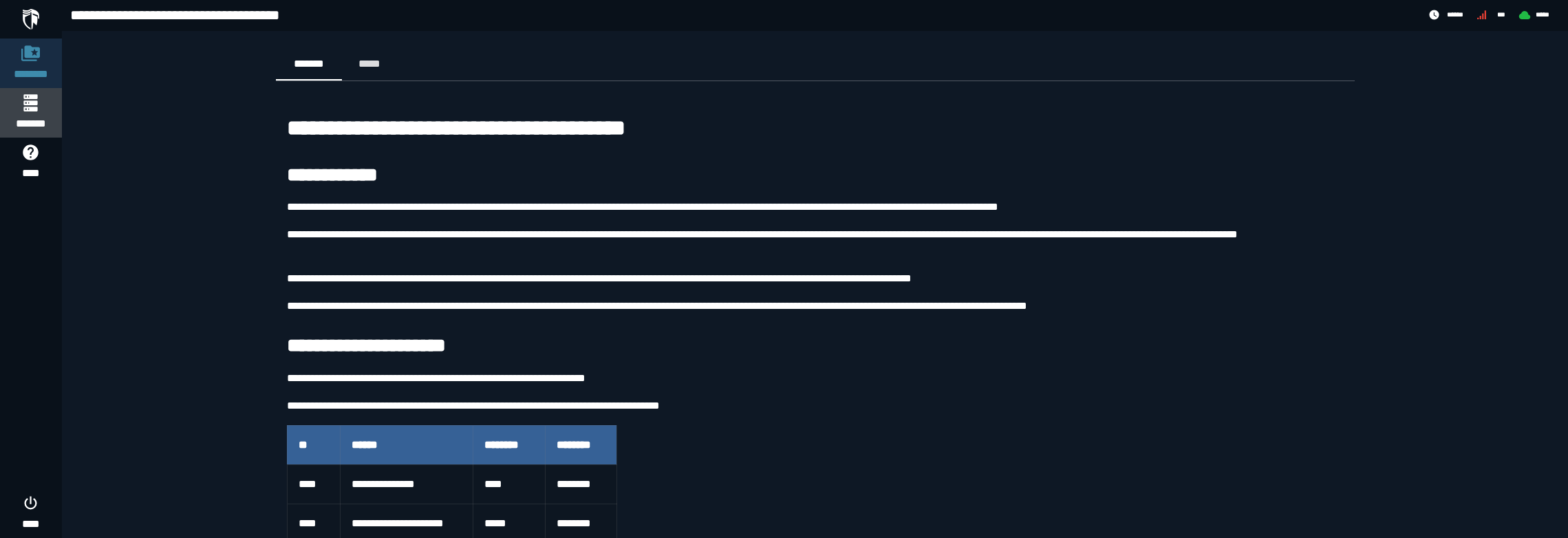 click on "*******" at bounding box center [30, 124] 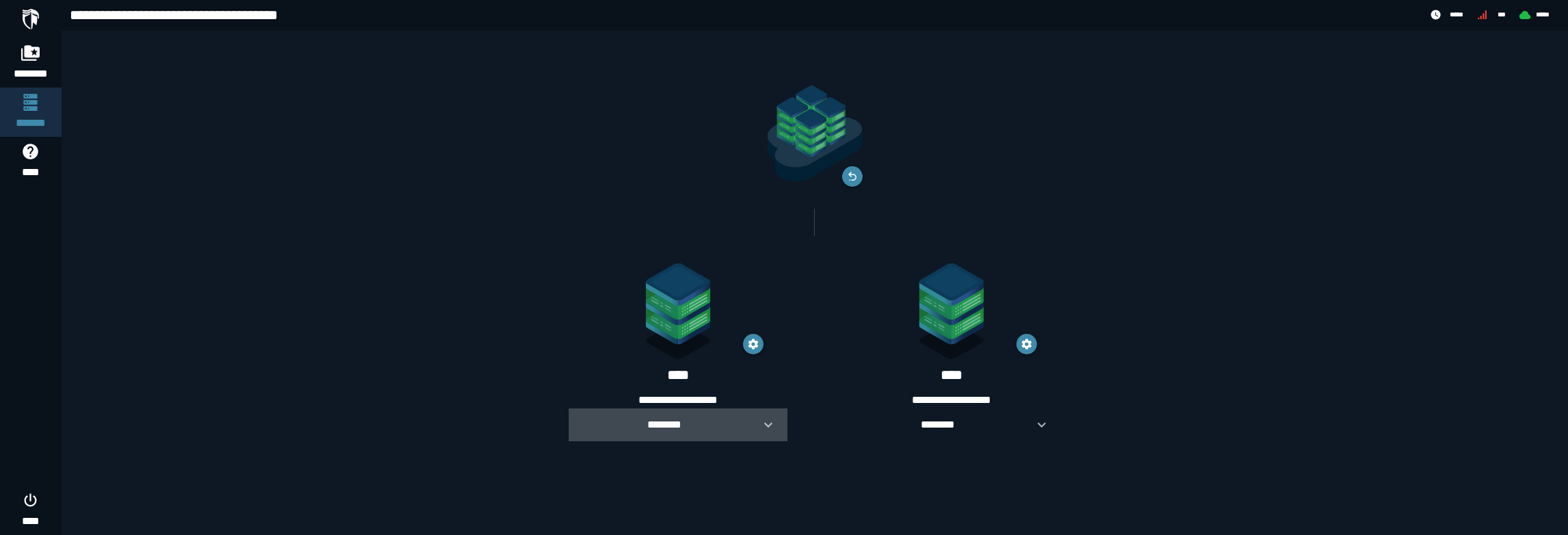 click 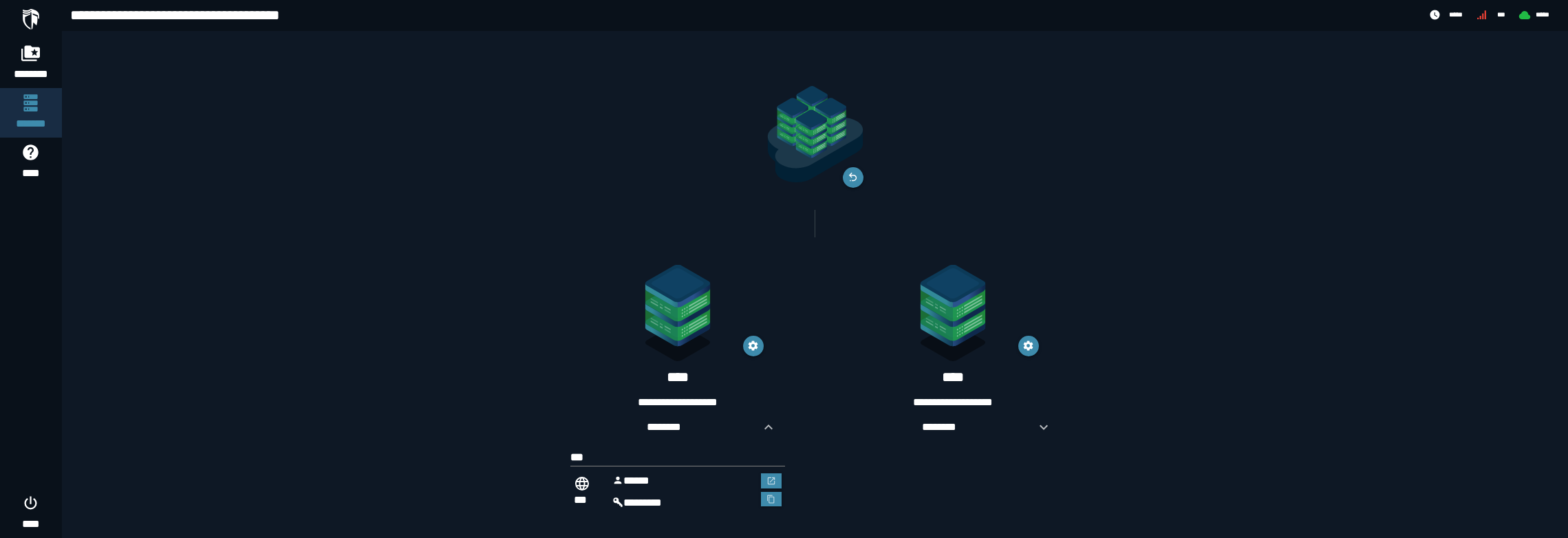 scroll, scrollTop: 13, scrollLeft: 0, axis: vertical 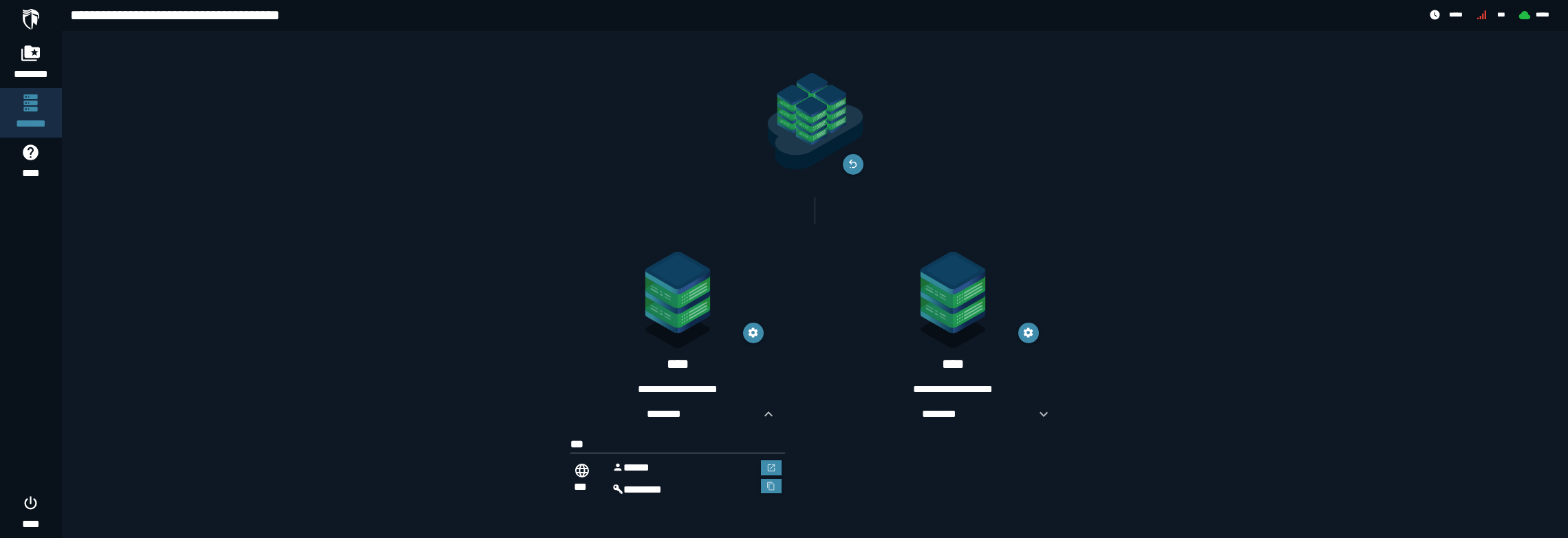 click 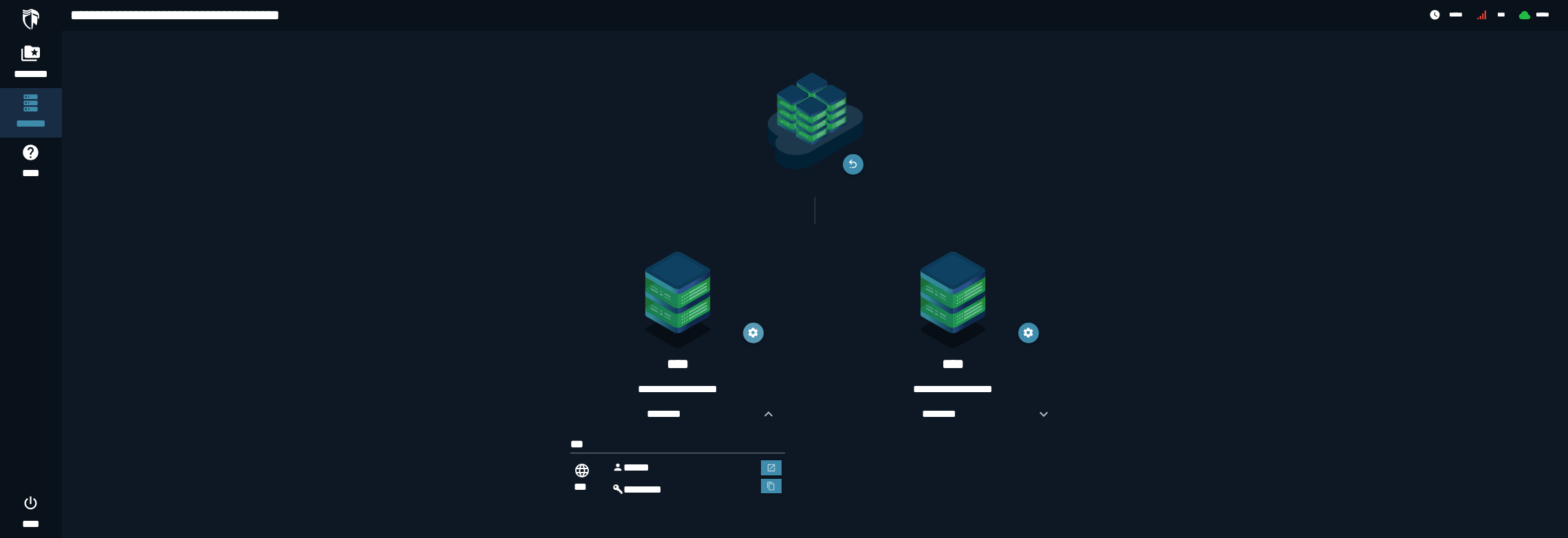 click at bounding box center (753, 333) 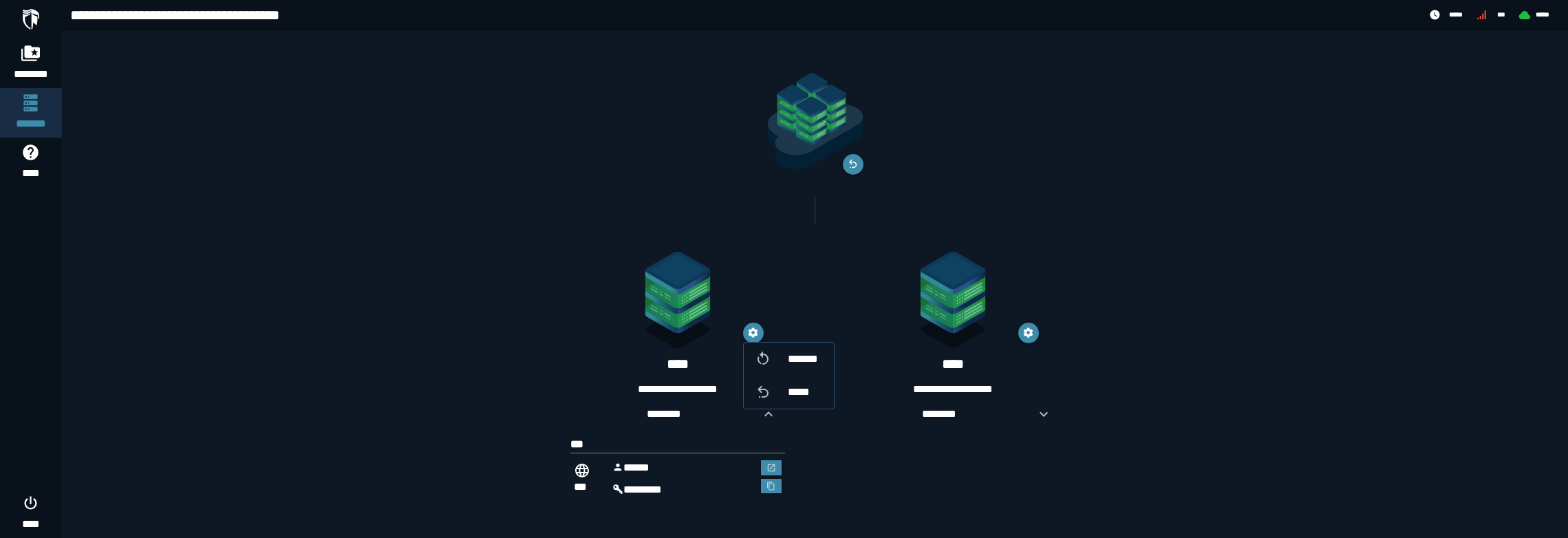click 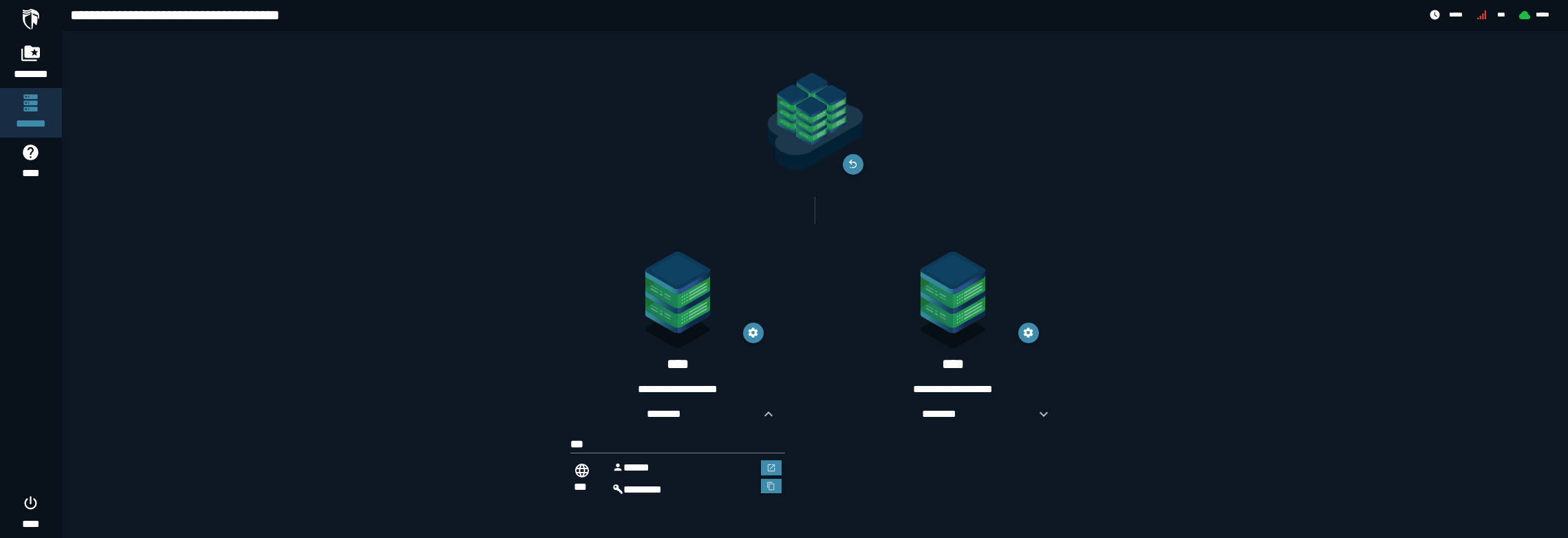 drag, startPoint x: 967, startPoint y: 270, endPoint x: 970, endPoint y: 281, distance: 11.401754 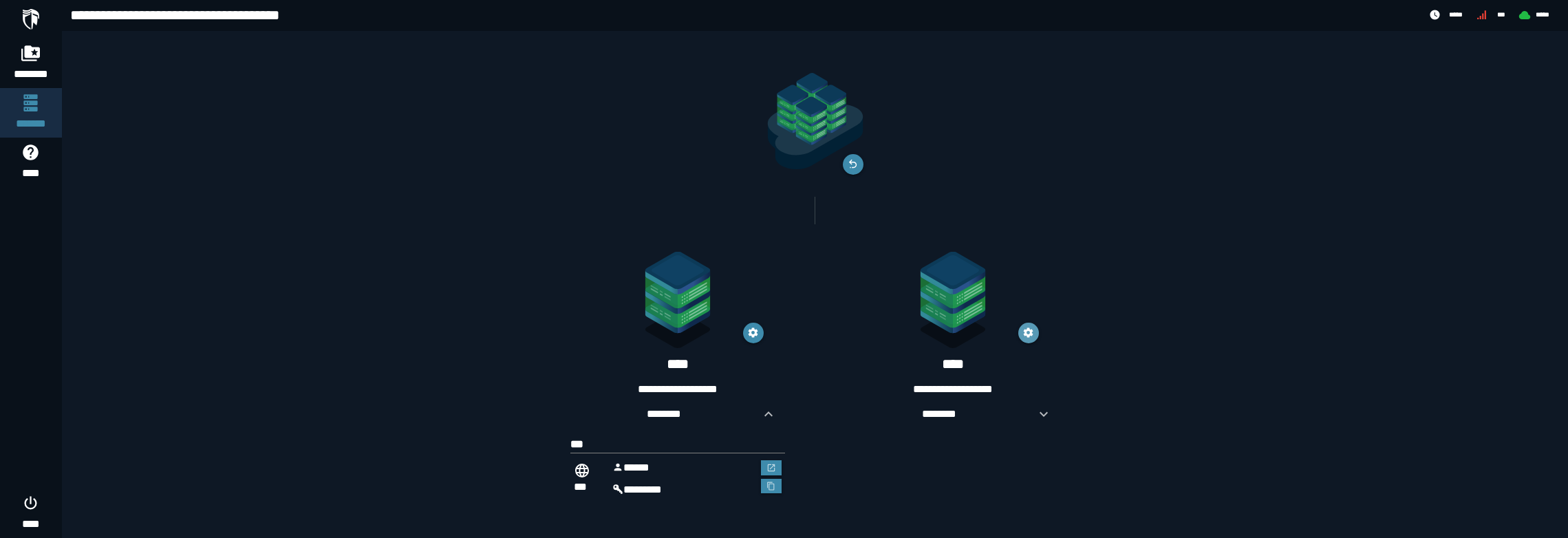 click 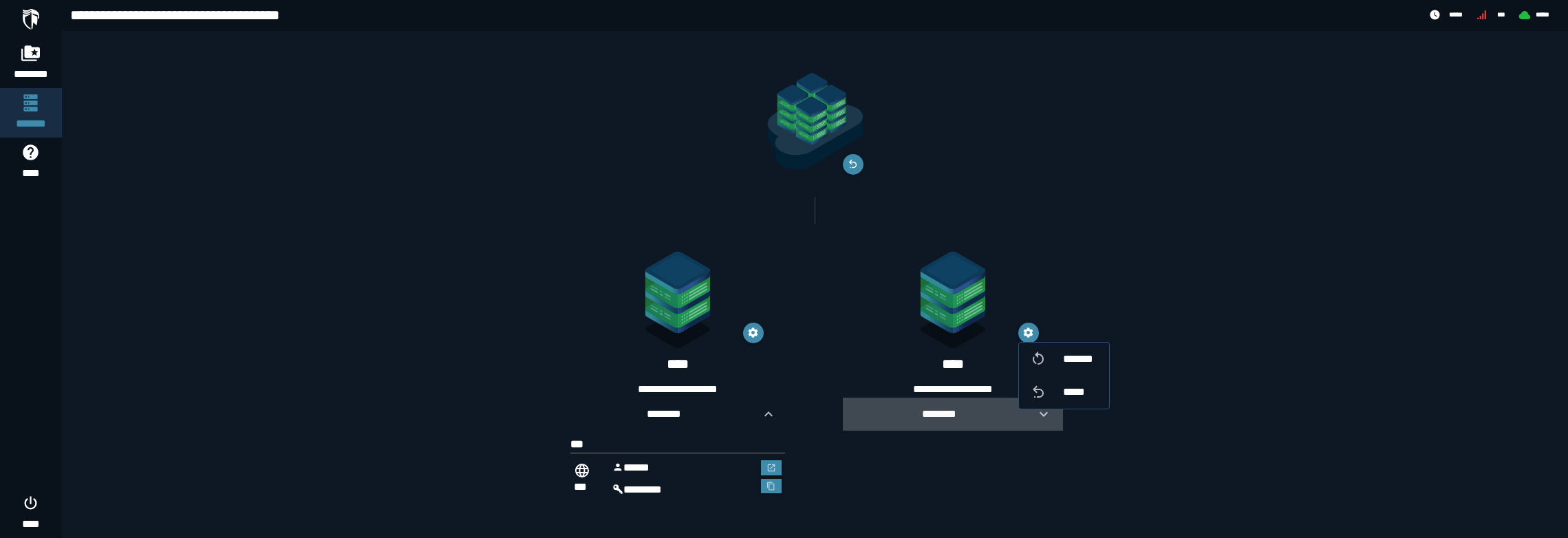 click at bounding box center [1038, 414] 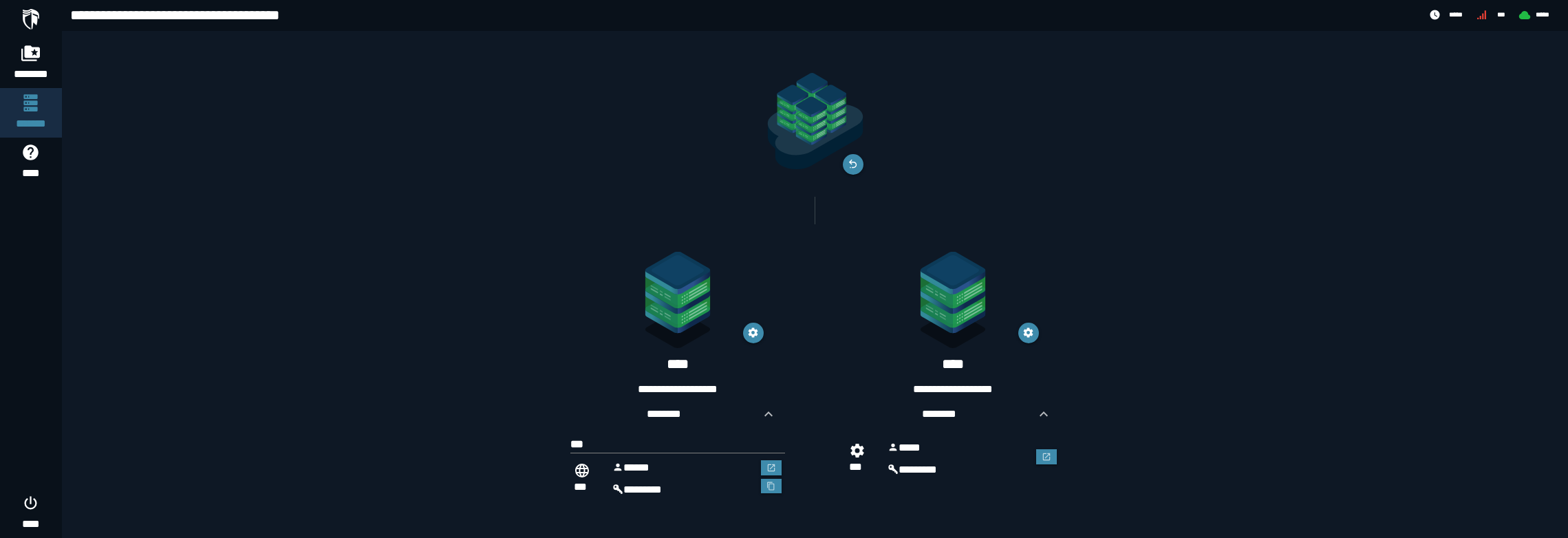 click on "***" at bounding box center (865, 459) 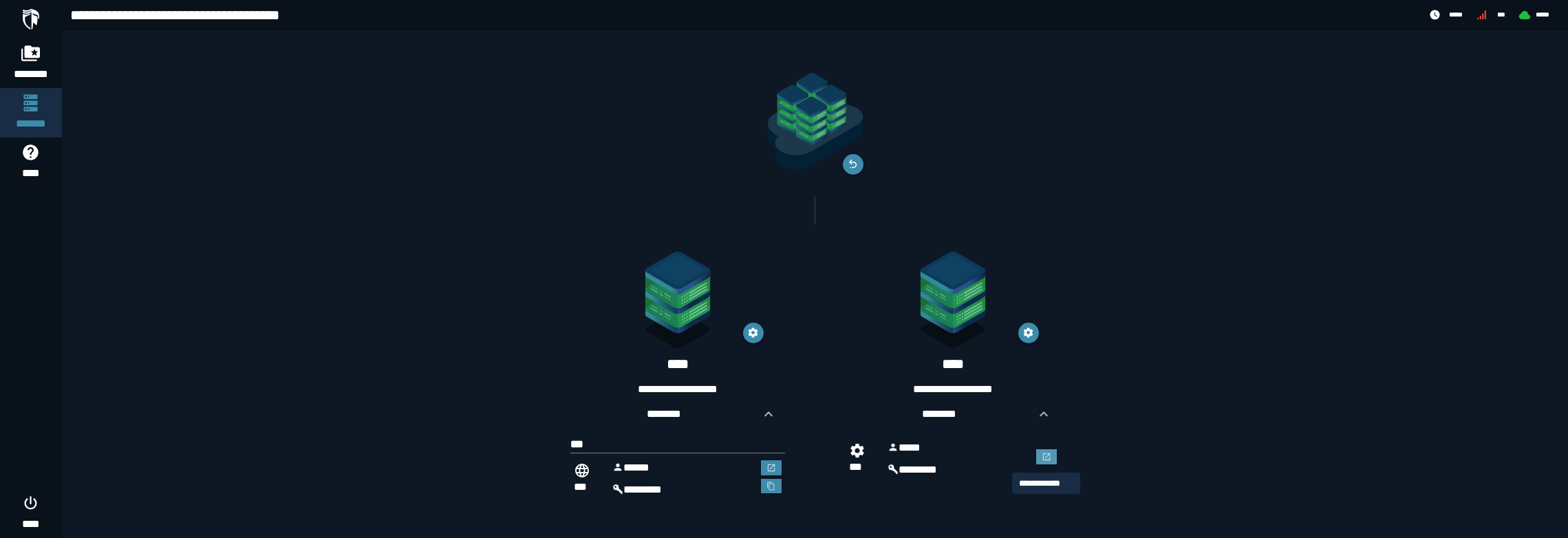 click 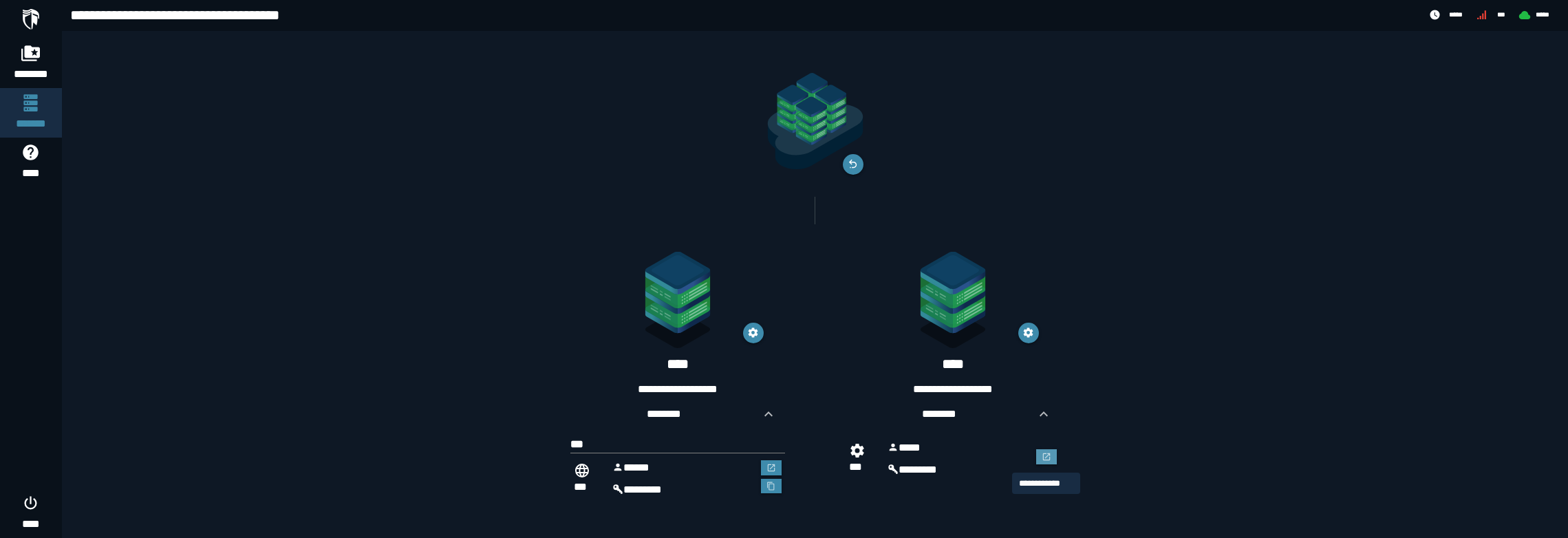 scroll, scrollTop: 0, scrollLeft: 0, axis: both 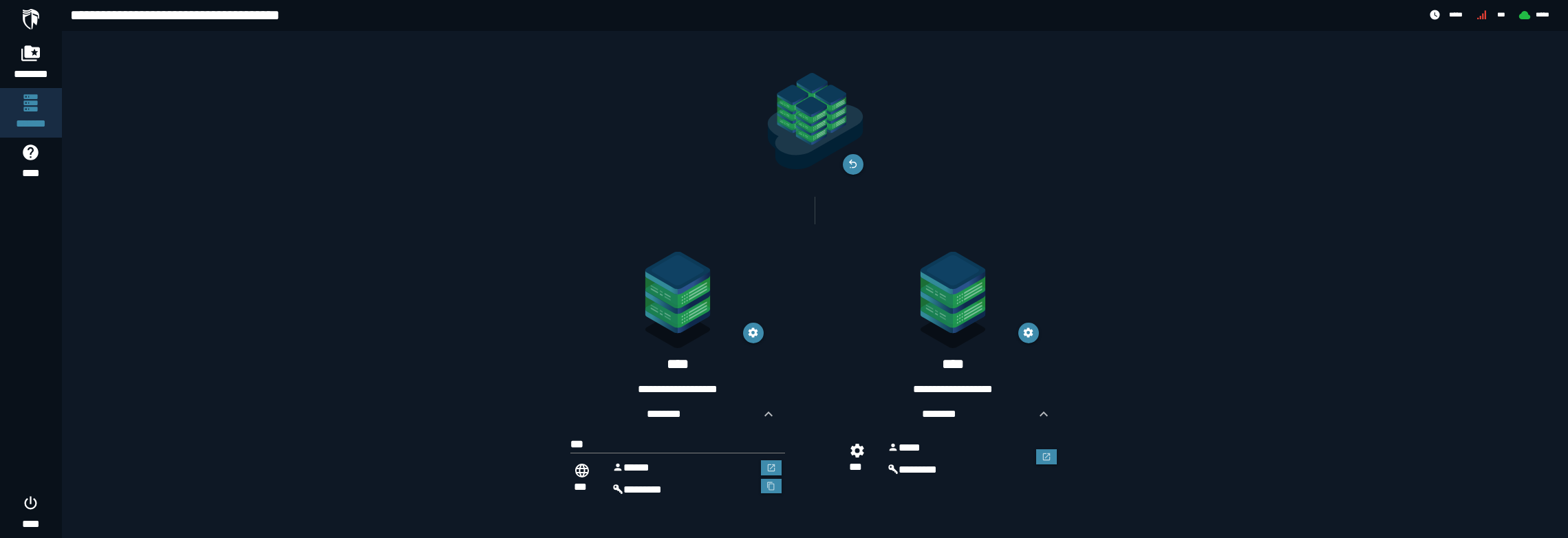 click on "**********" 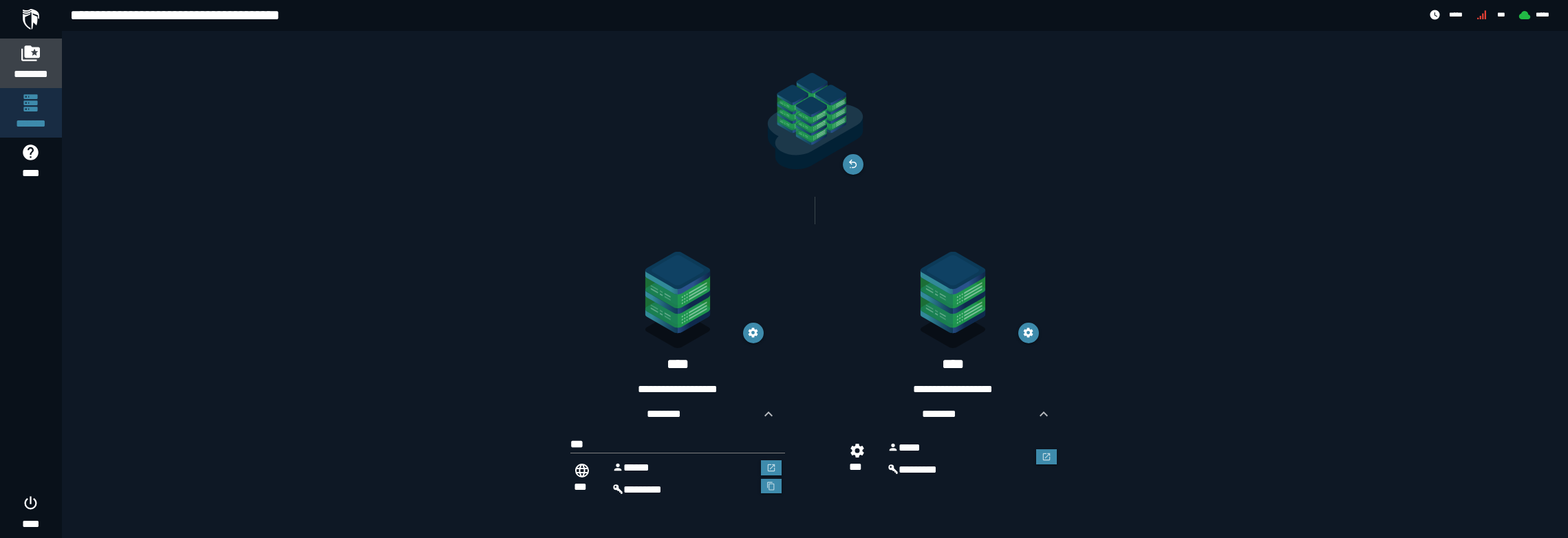 click on "********" at bounding box center (31, 74) 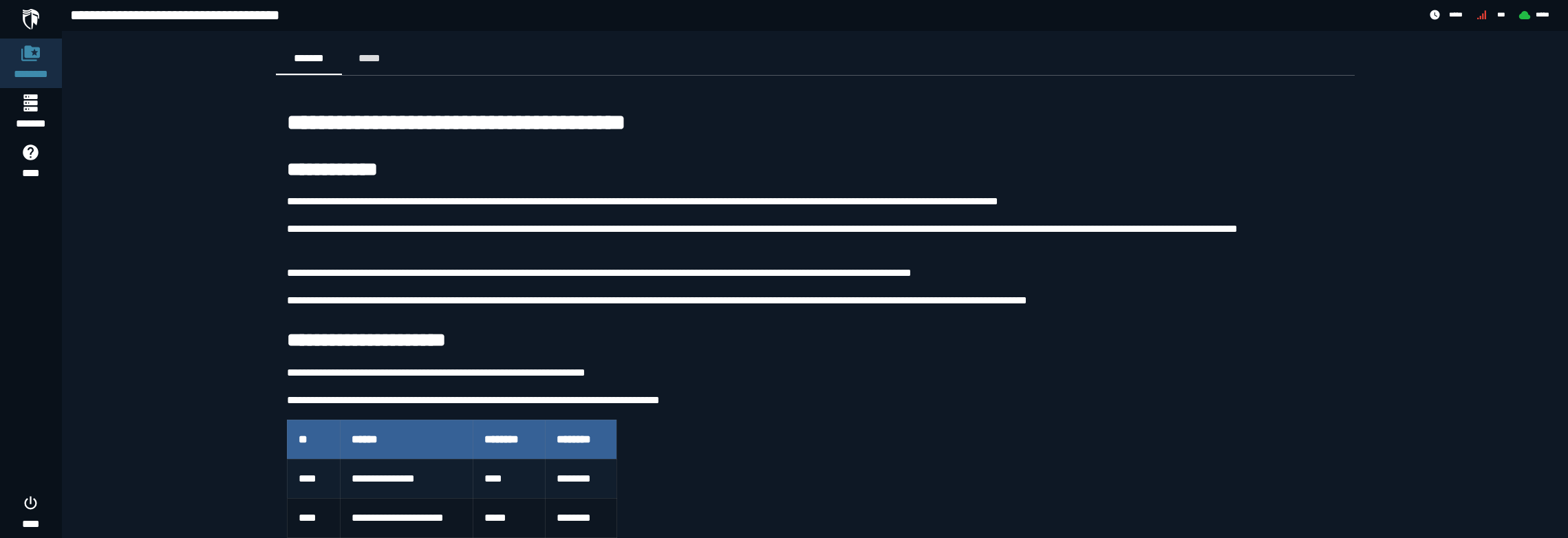 scroll, scrollTop: 44, scrollLeft: 0, axis: vertical 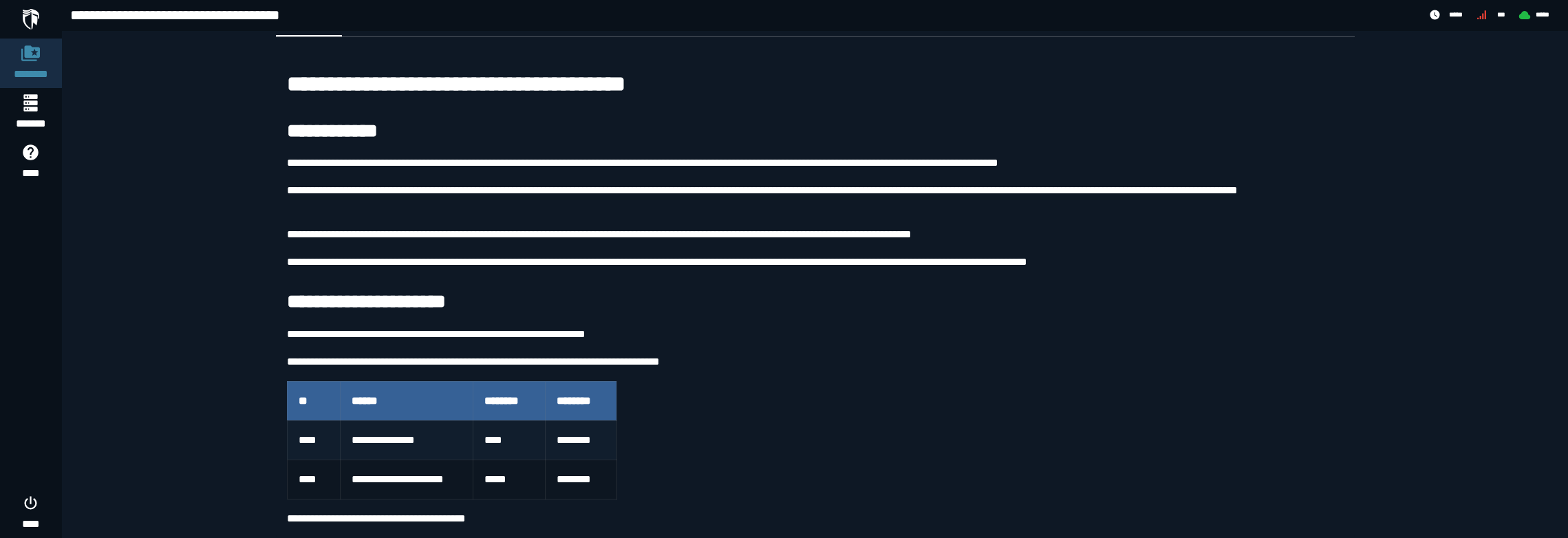 click on "********" at bounding box center (581, 440) 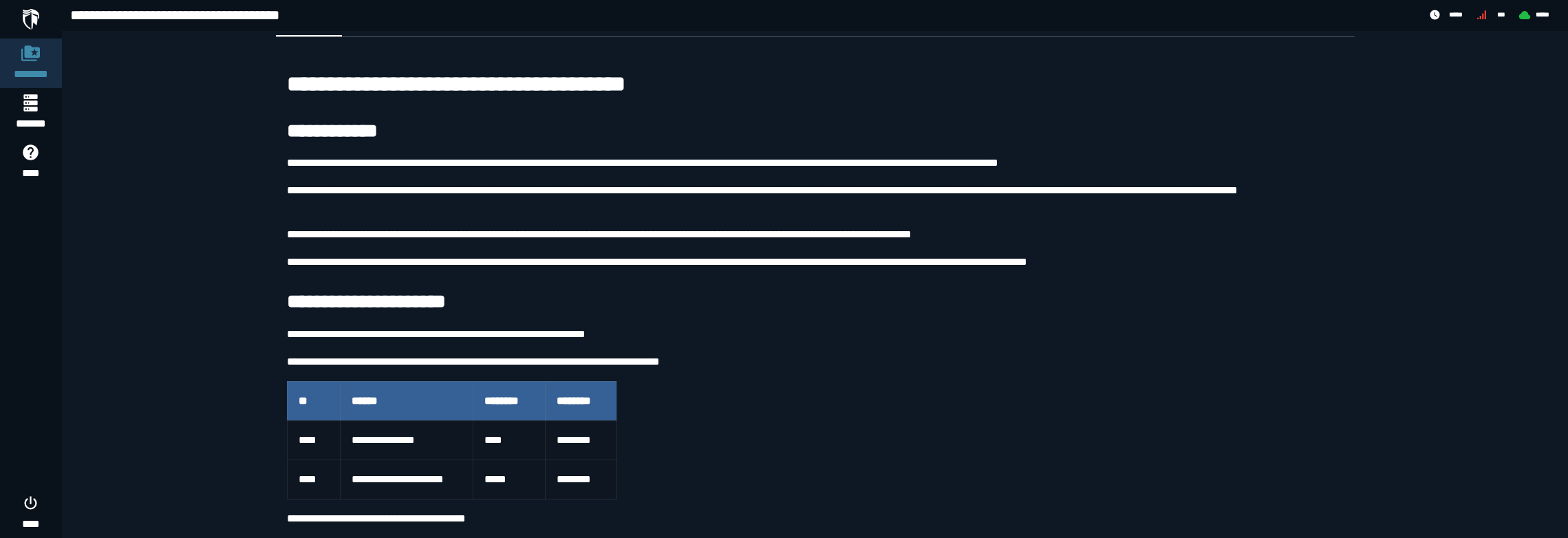 scroll, scrollTop: 12, scrollLeft: 0, axis: vertical 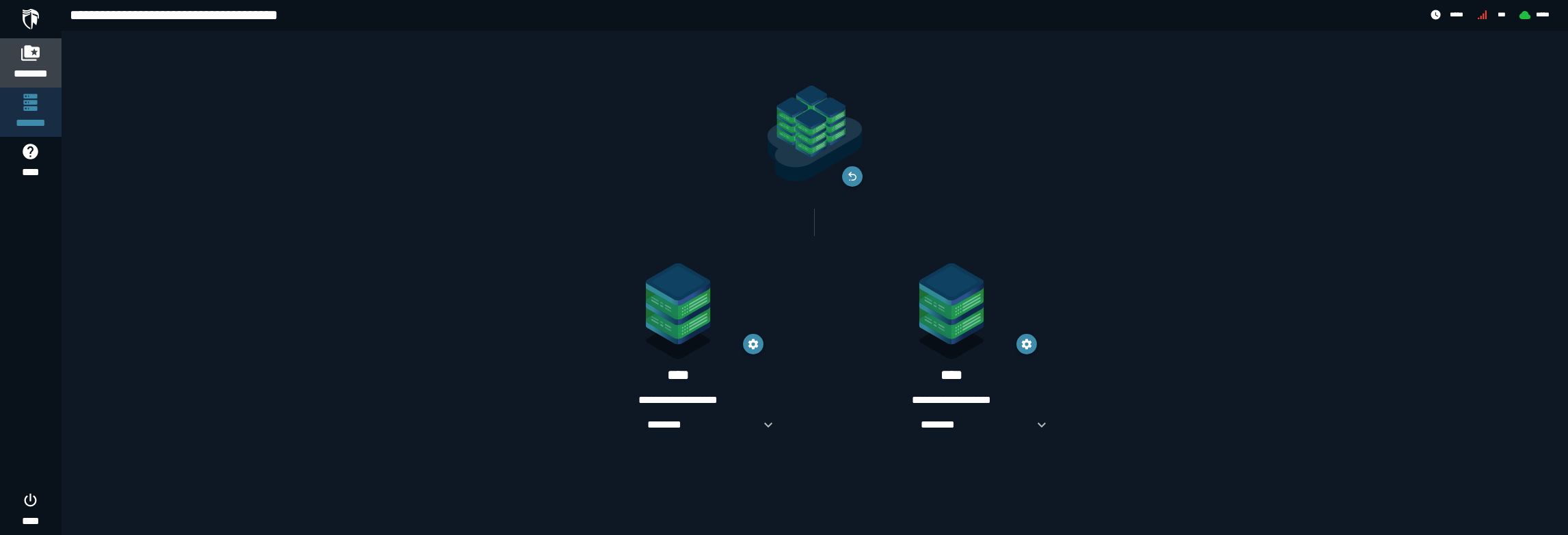 drag, startPoint x: 0, startPoint y: 0, endPoint x: 36, endPoint y: 43, distance: 56.0803 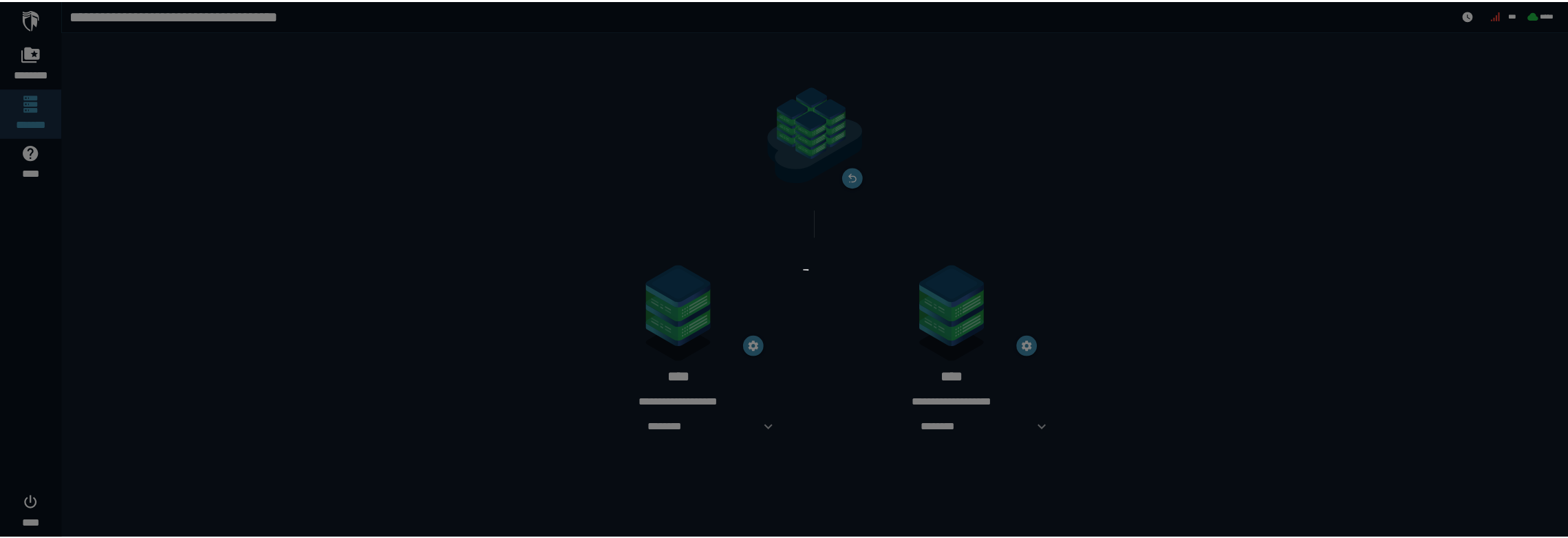scroll, scrollTop: 0, scrollLeft: 0, axis: both 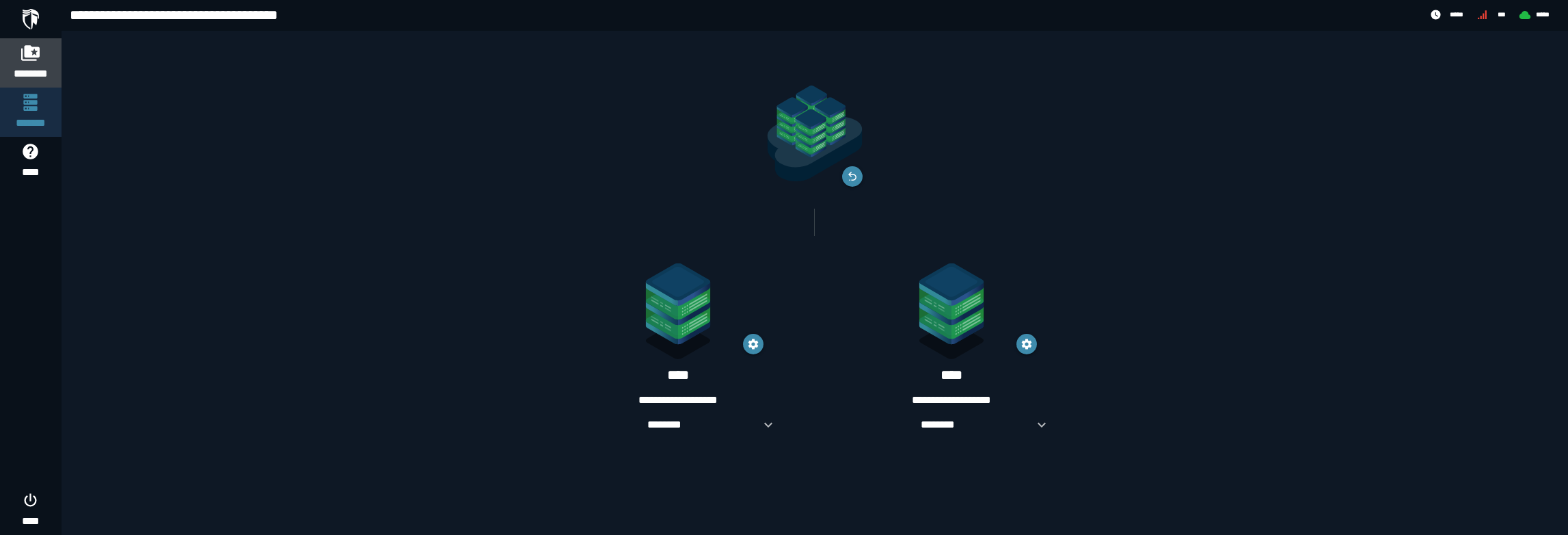 click 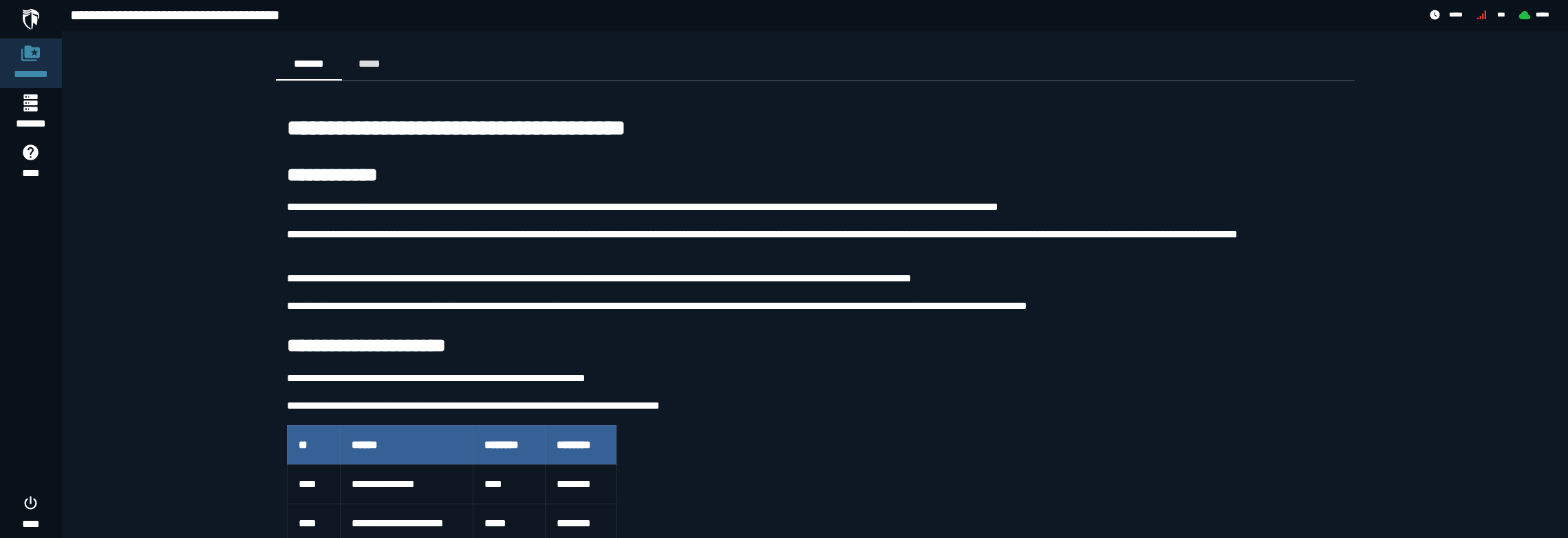 click at bounding box center [31, 19] 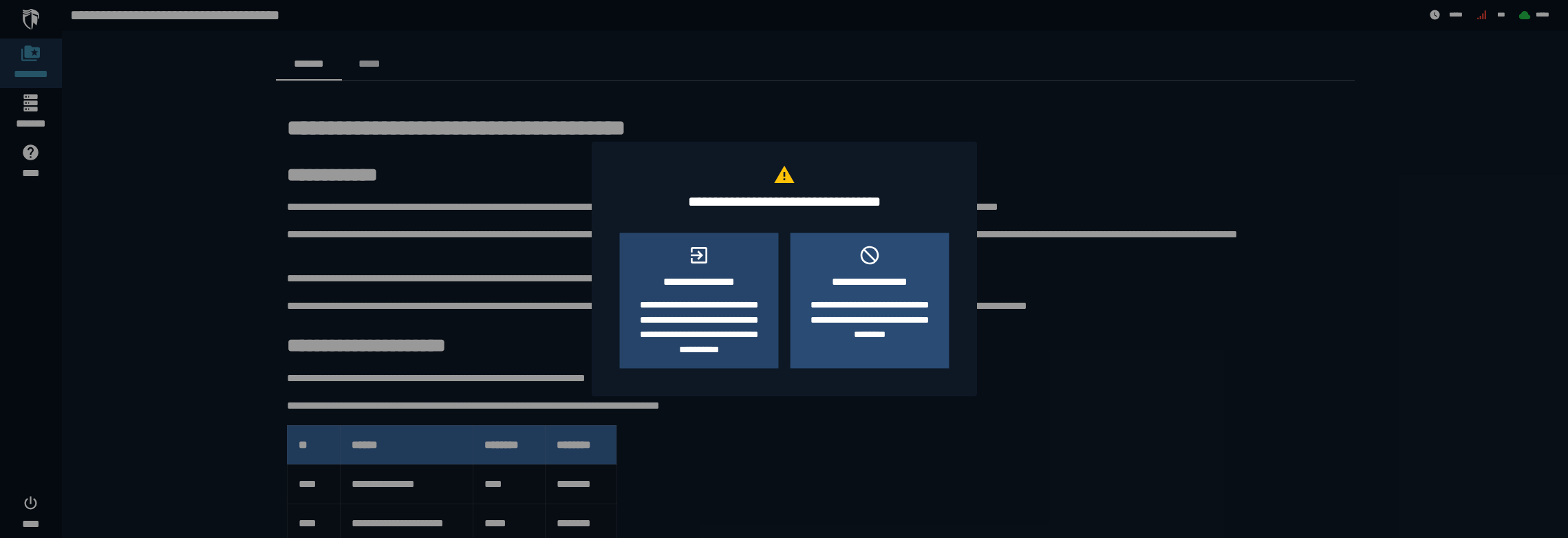 click on "**********" 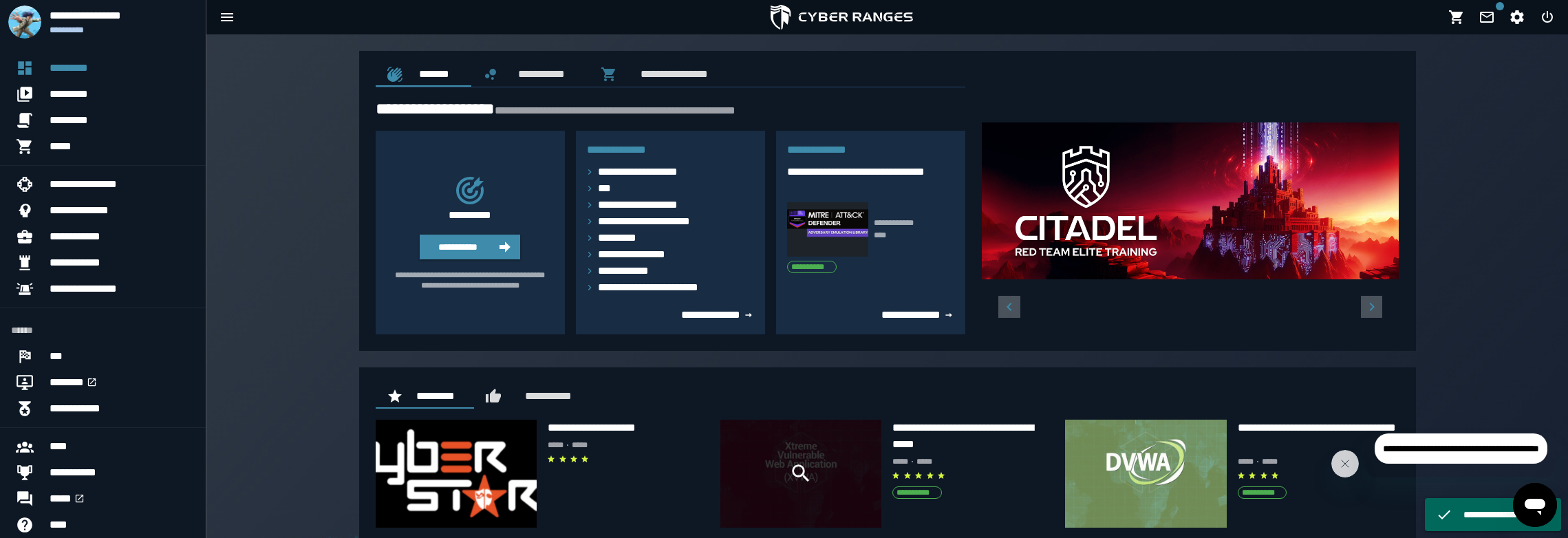 scroll, scrollTop: 138, scrollLeft: 0, axis: vertical 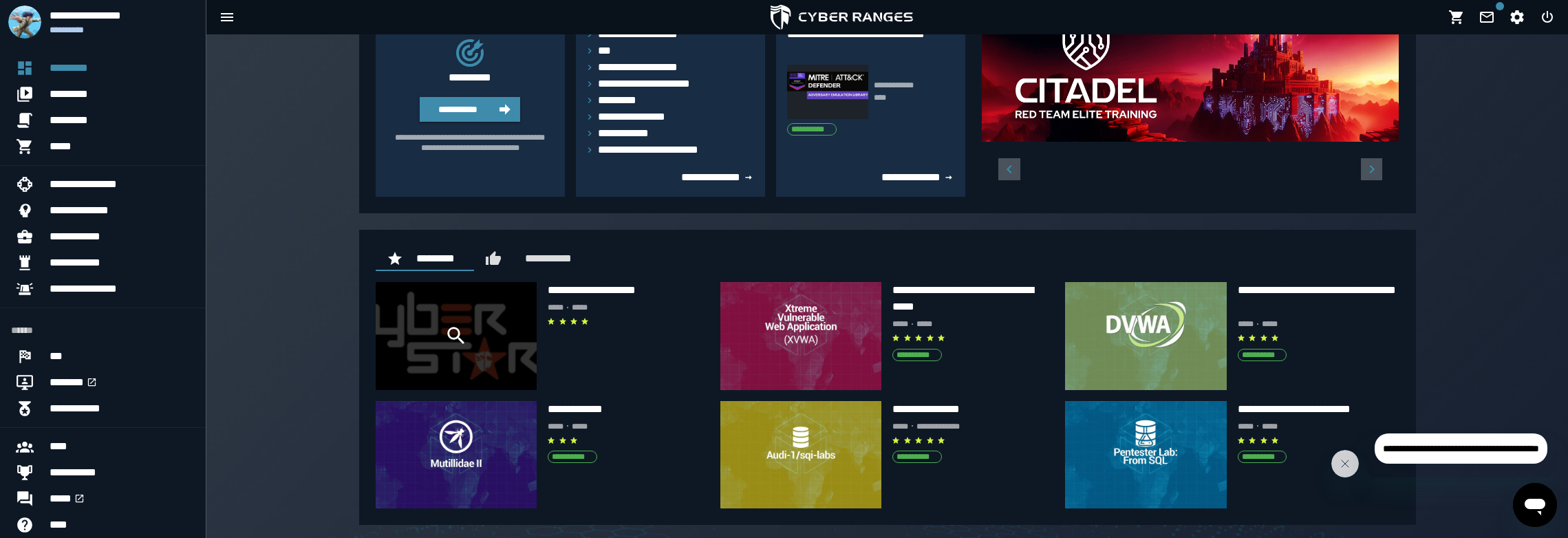 click at bounding box center (456, 336) 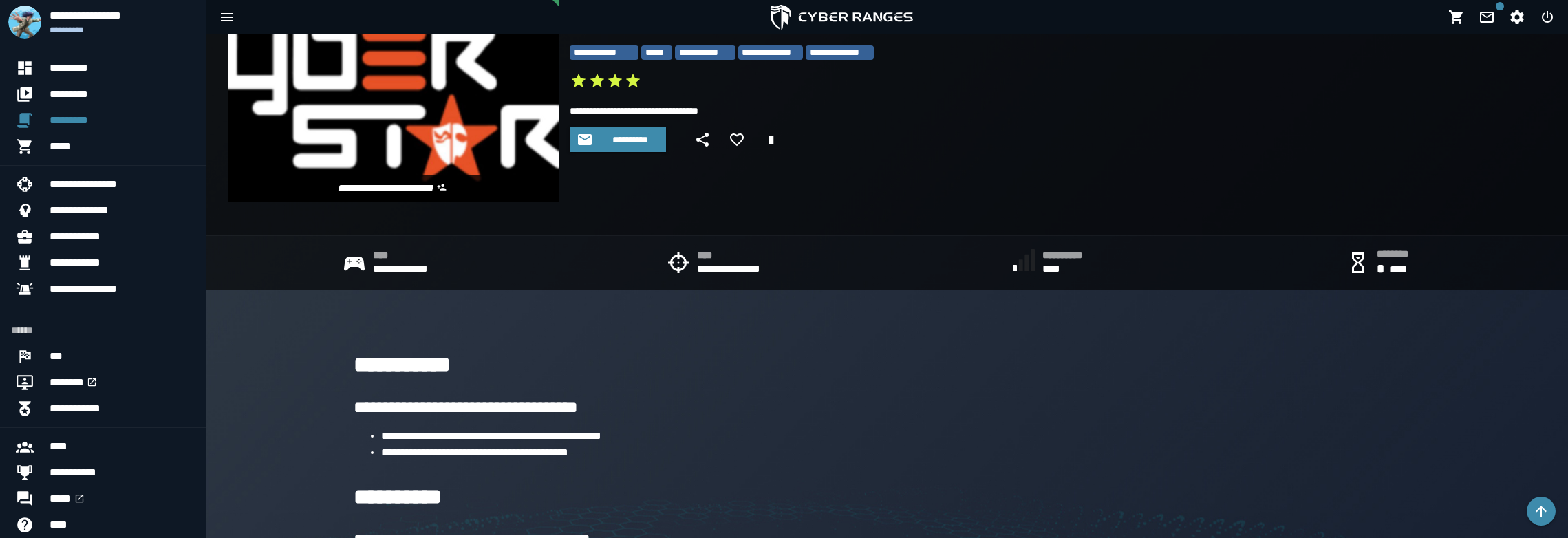 scroll, scrollTop: 0, scrollLeft: 0, axis: both 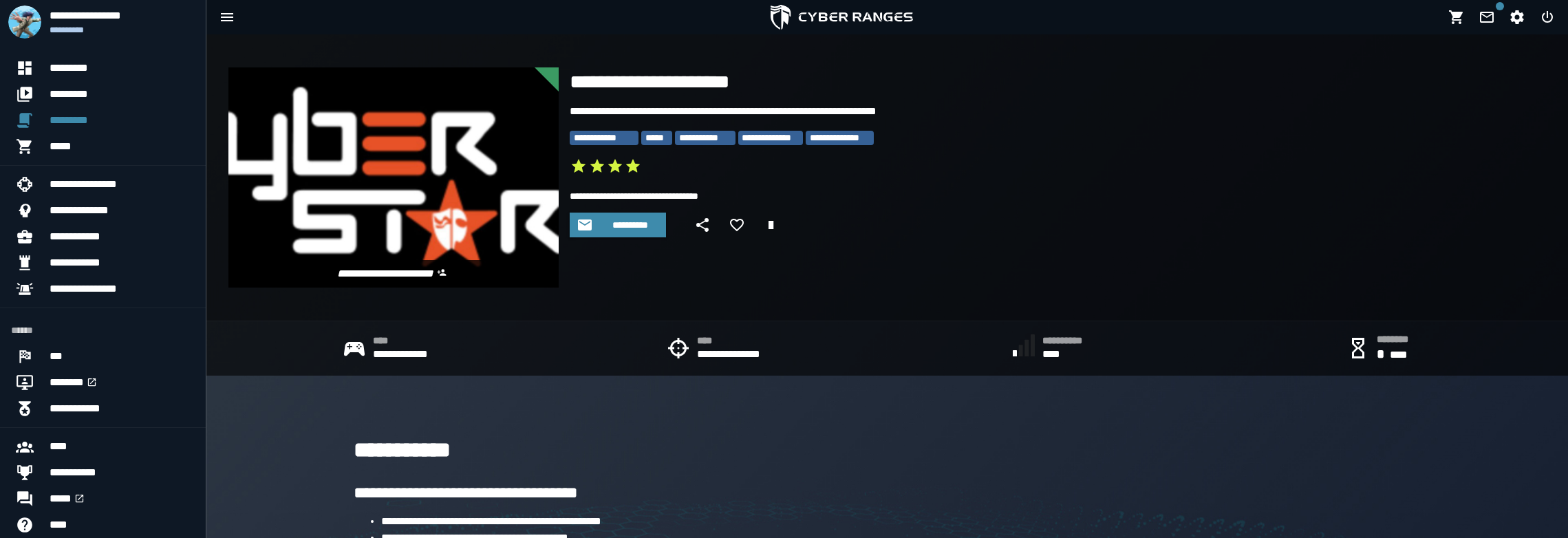 drag, startPoint x: 860, startPoint y: 144, endPoint x: 561, endPoint y: 134, distance: 299.16718 